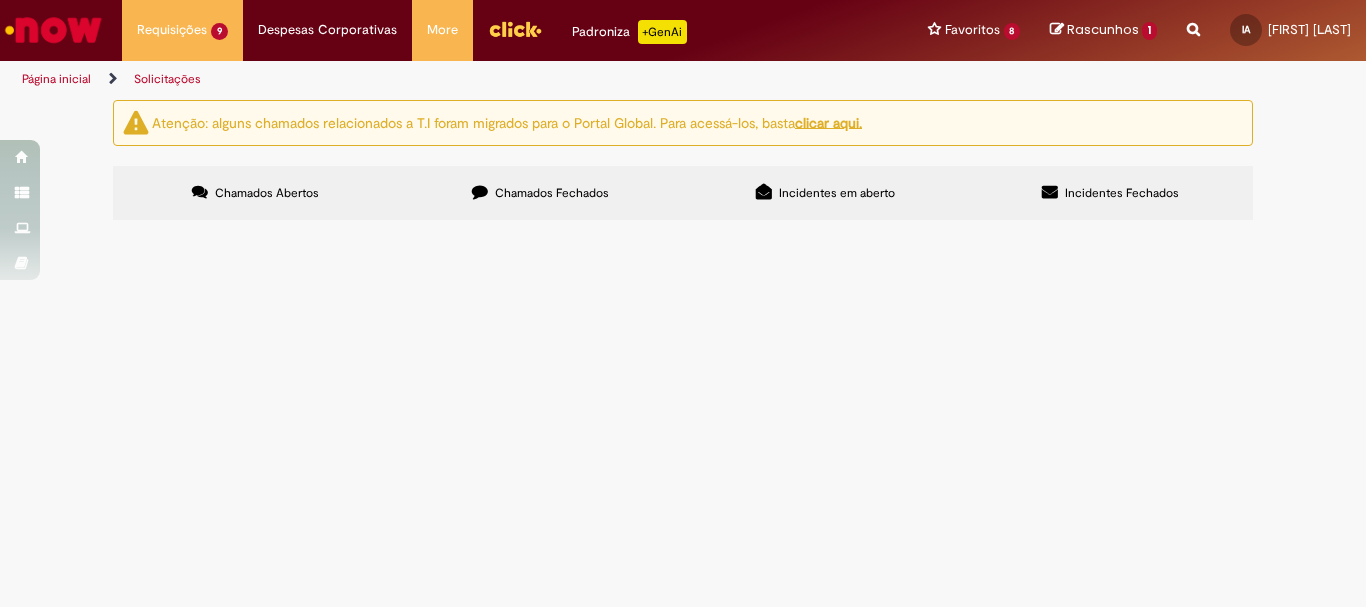 scroll, scrollTop: 0, scrollLeft: 0, axis: both 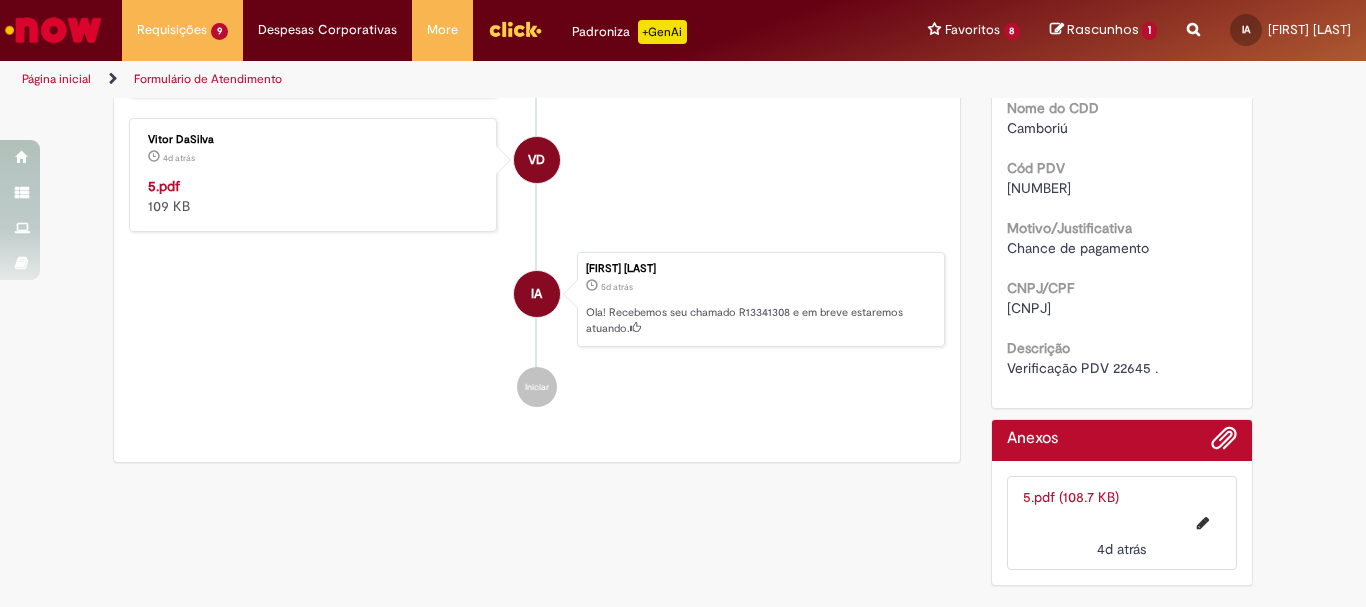 click on "5.pdf (108.7 KB)" at bounding box center [1071, 497] 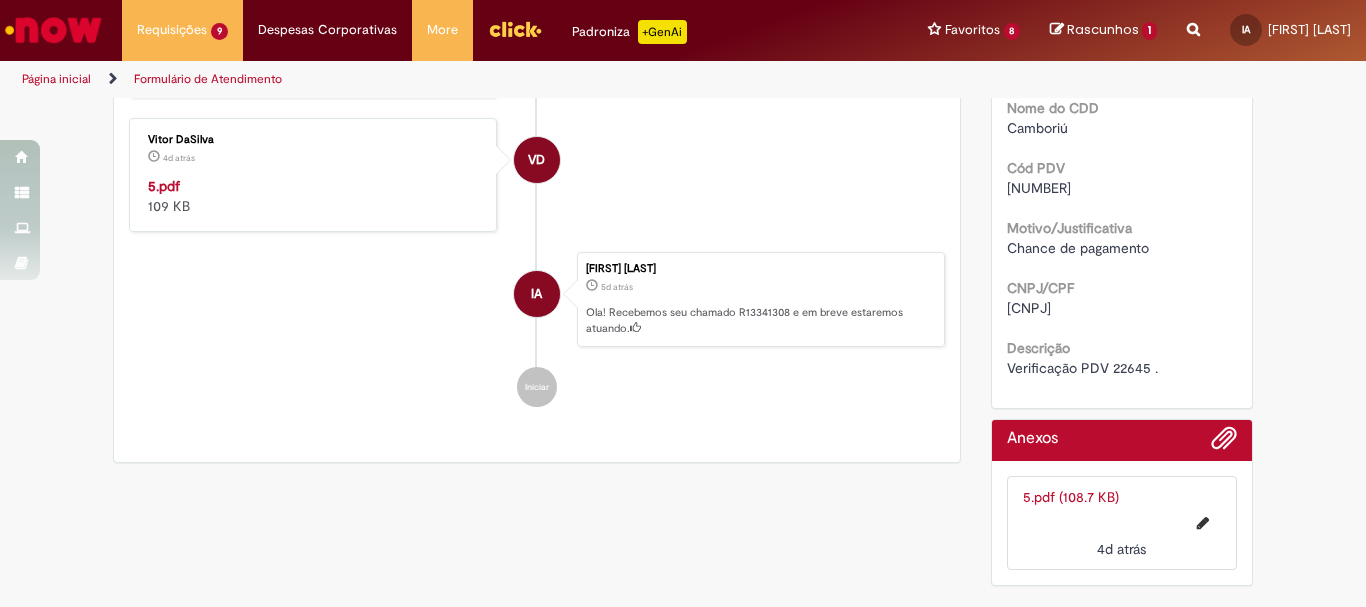 click on "Verificação PDV 22645 ." at bounding box center [1082, 368] 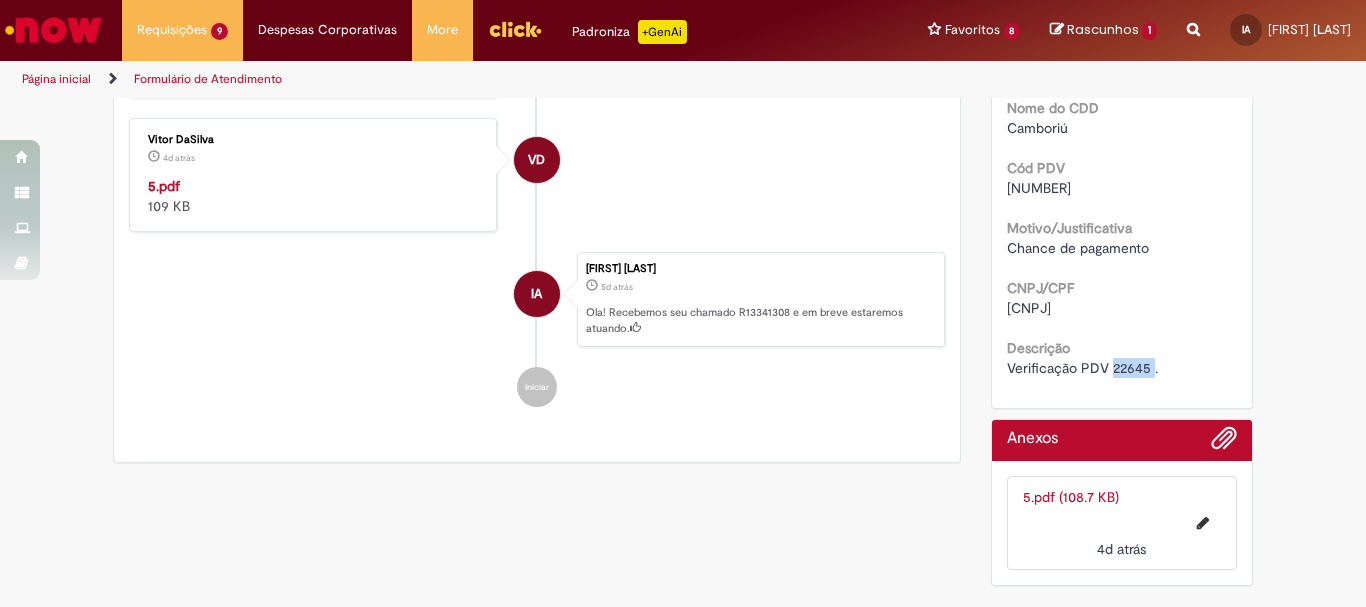click on "Verificação PDV 22645 ." at bounding box center (1082, 368) 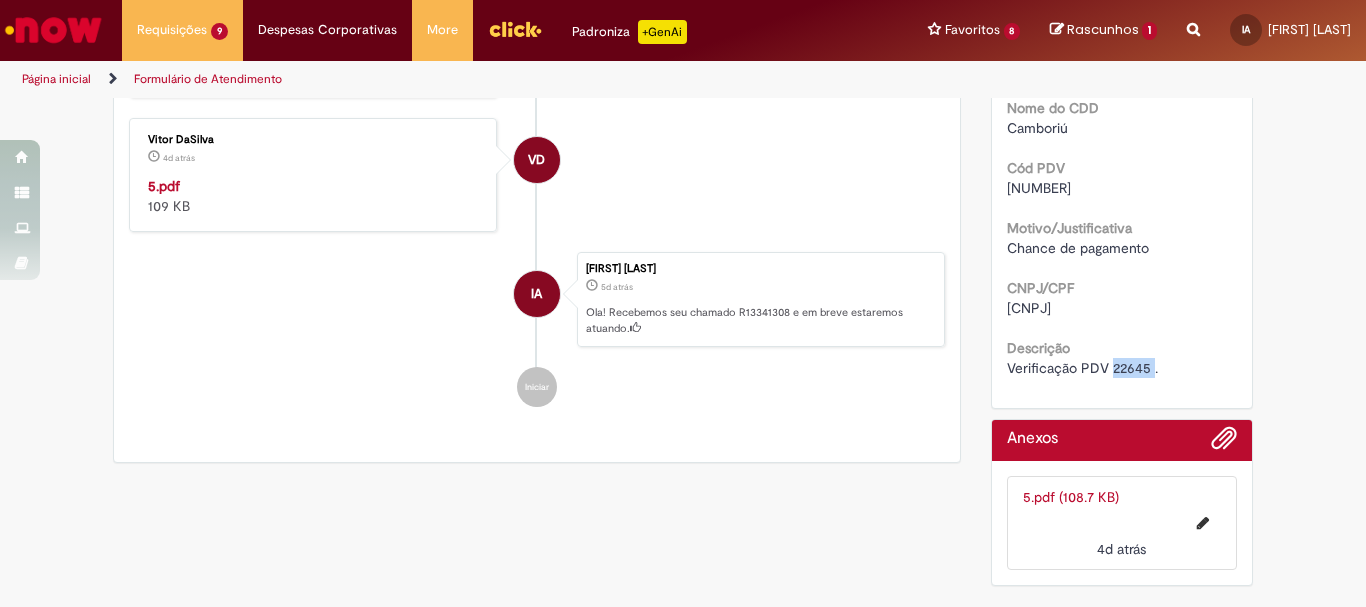 copy on "[NUMBER]" 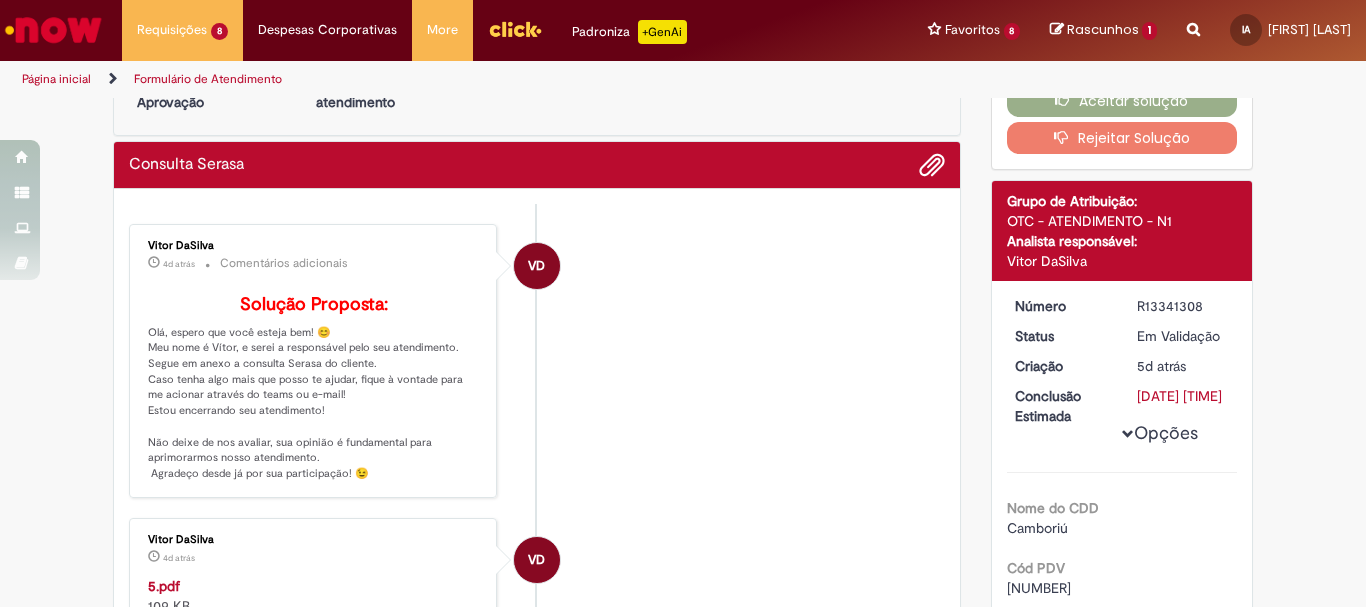 scroll, scrollTop: 0, scrollLeft: 0, axis: both 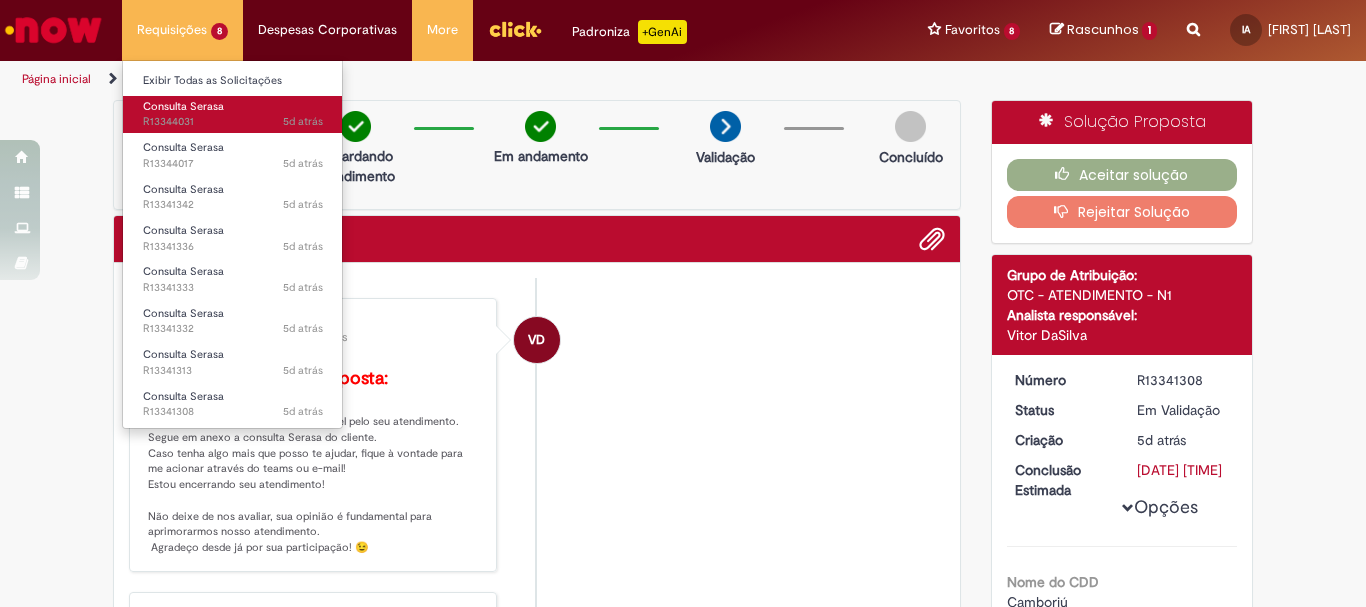 click on "5d atrás 5 dias atrás  R13344031" at bounding box center (233, 122) 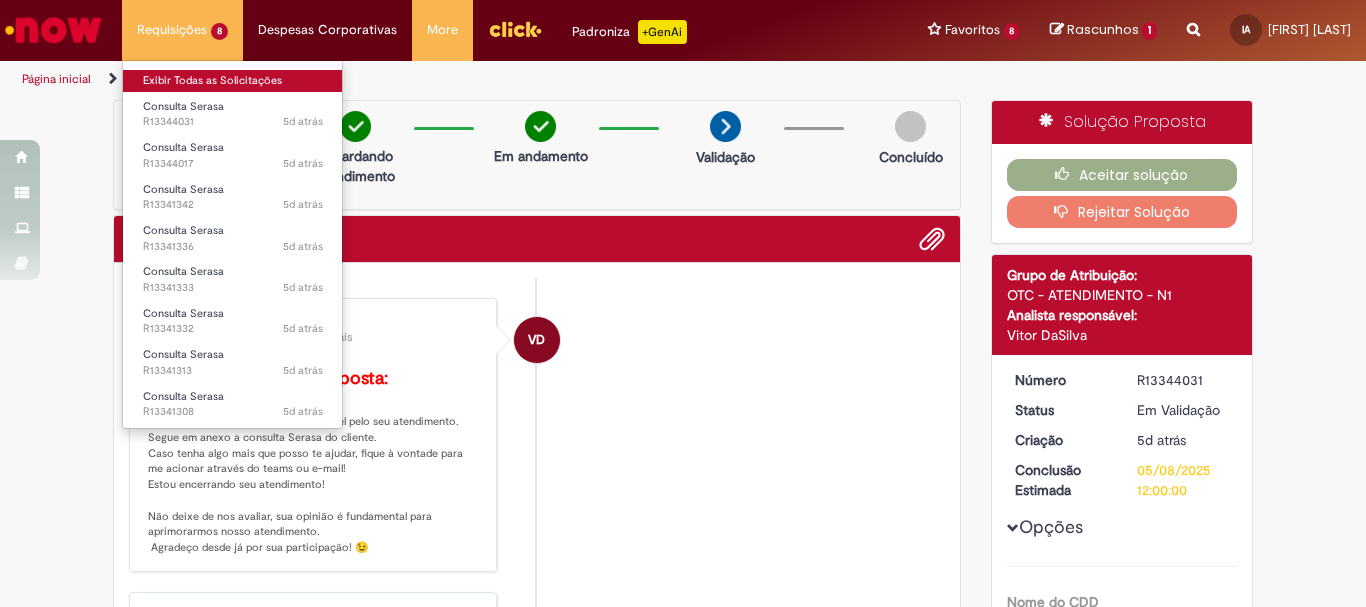 click on "Exibir Todas as Solicitações" at bounding box center (233, 81) 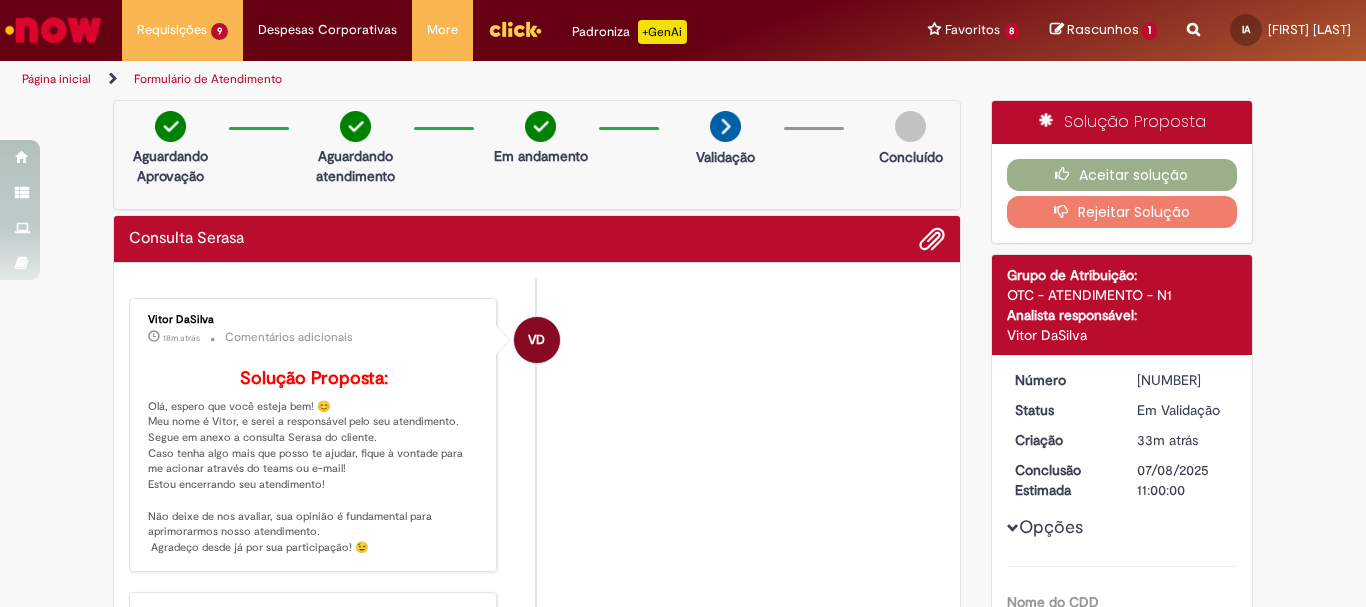 scroll, scrollTop: 0, scrollLeft: 0, axis: both 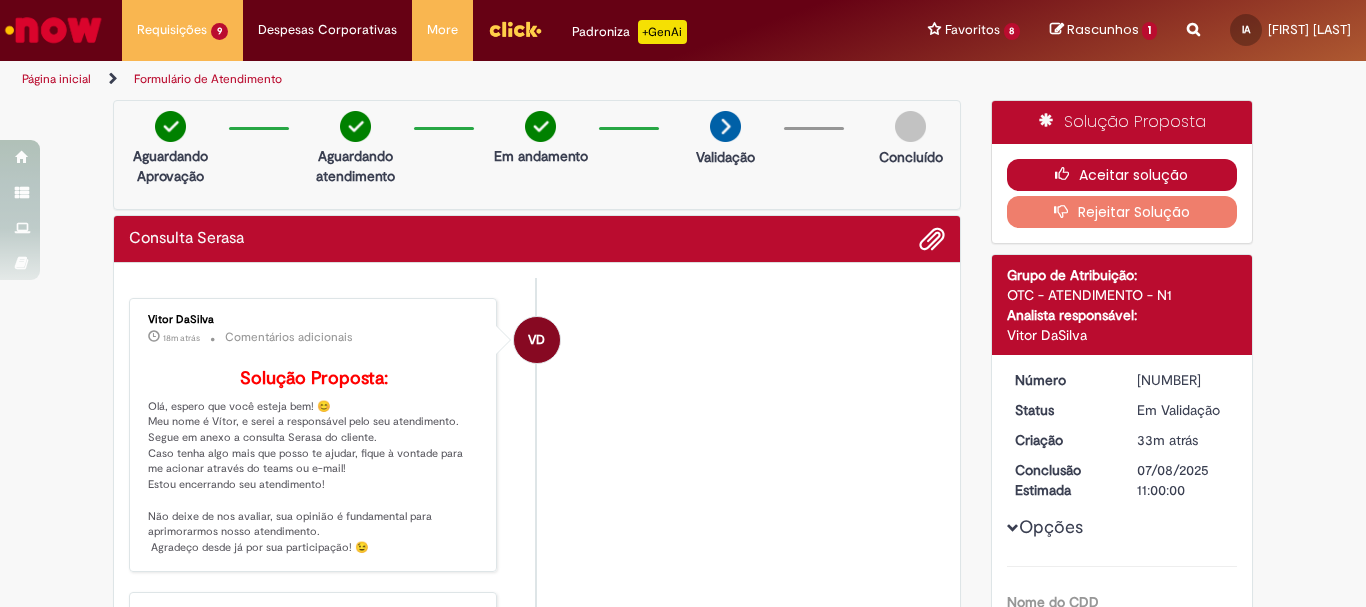 click on "Aceitar solução" at bounding box center [1122, 175] 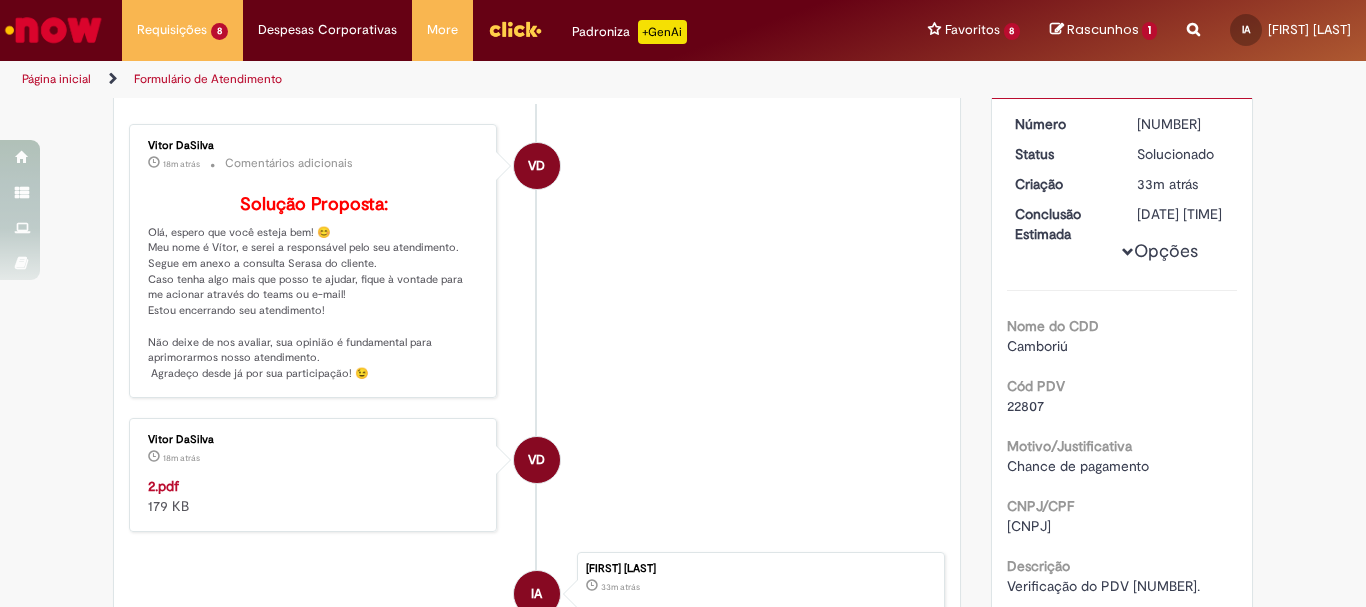 scroll, scrollTop: 0, scrollLeft: 0, axis: both 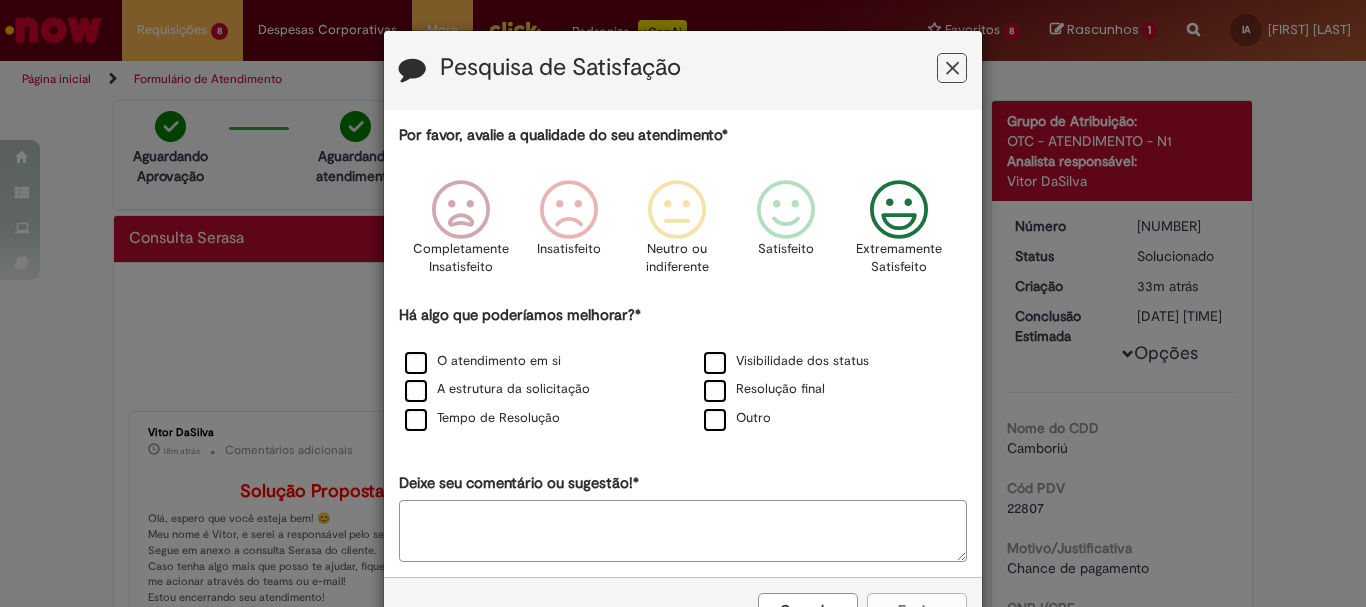 click at bounding box center [899, 210] 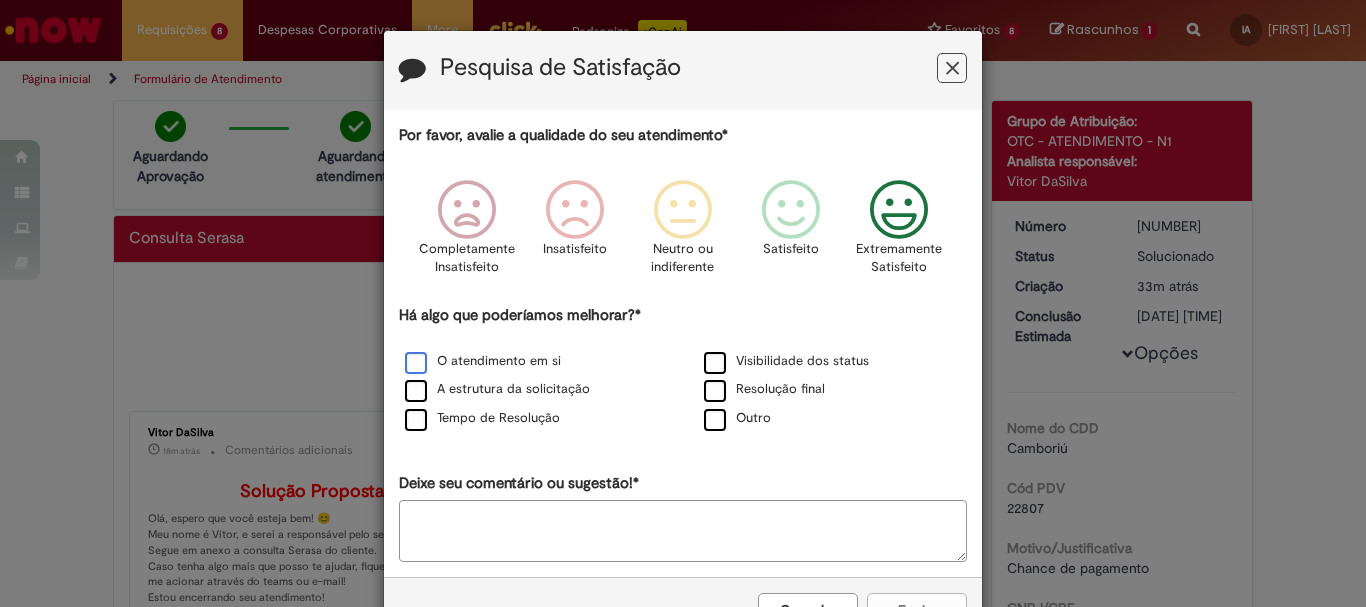 click on "O atendimento em si" at bounding box center (483, 361) 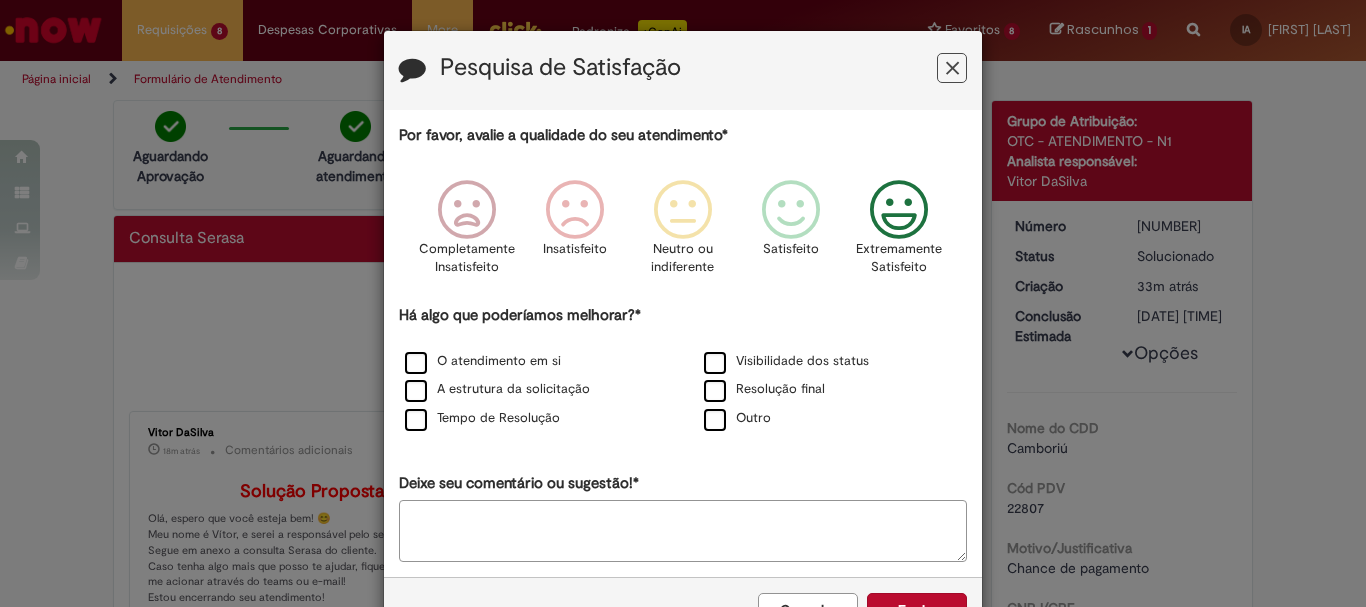 drag, startPoint x: 457, startPoint y: 390, endPoint x: 457, endPoint y: 403, distance: 13 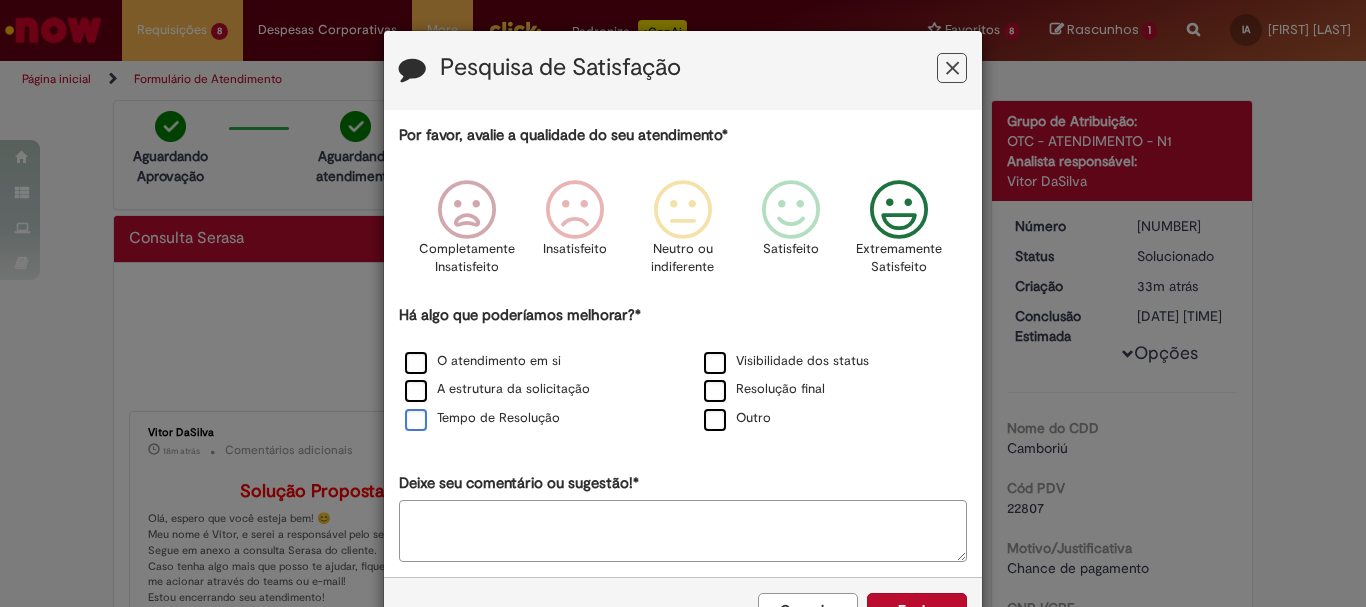click on "Tempo de Resolução" at bounding box center [482, 418] 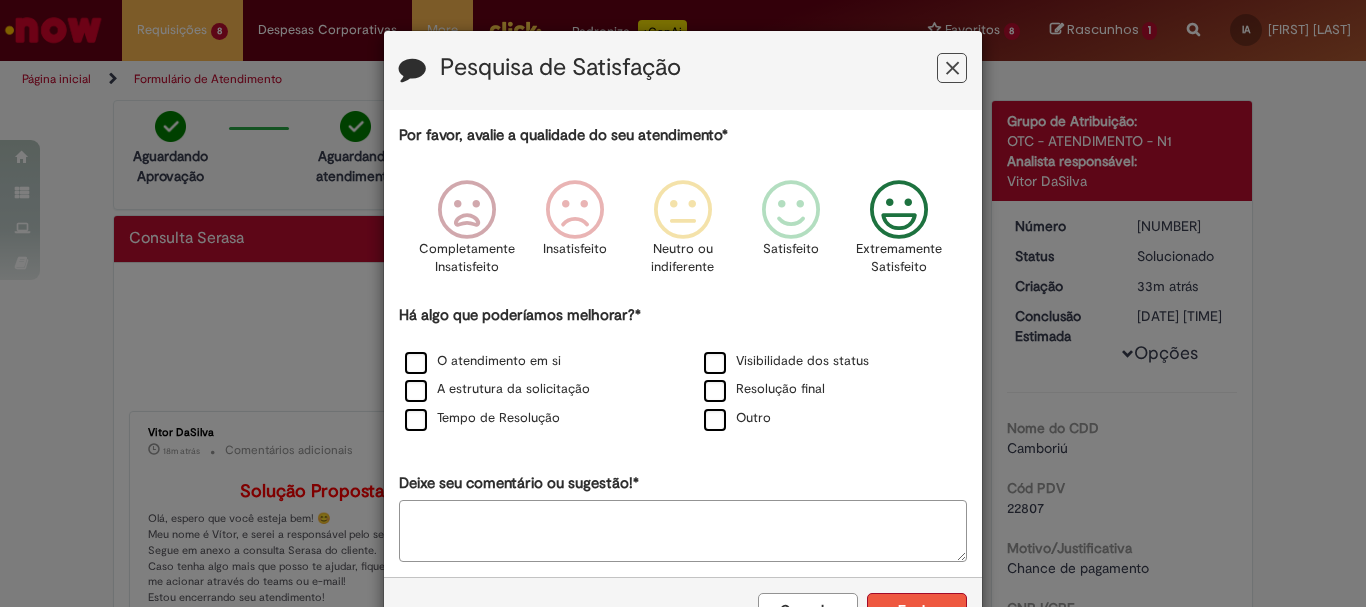 click on "Enviar" at bounding box center (917, 610) 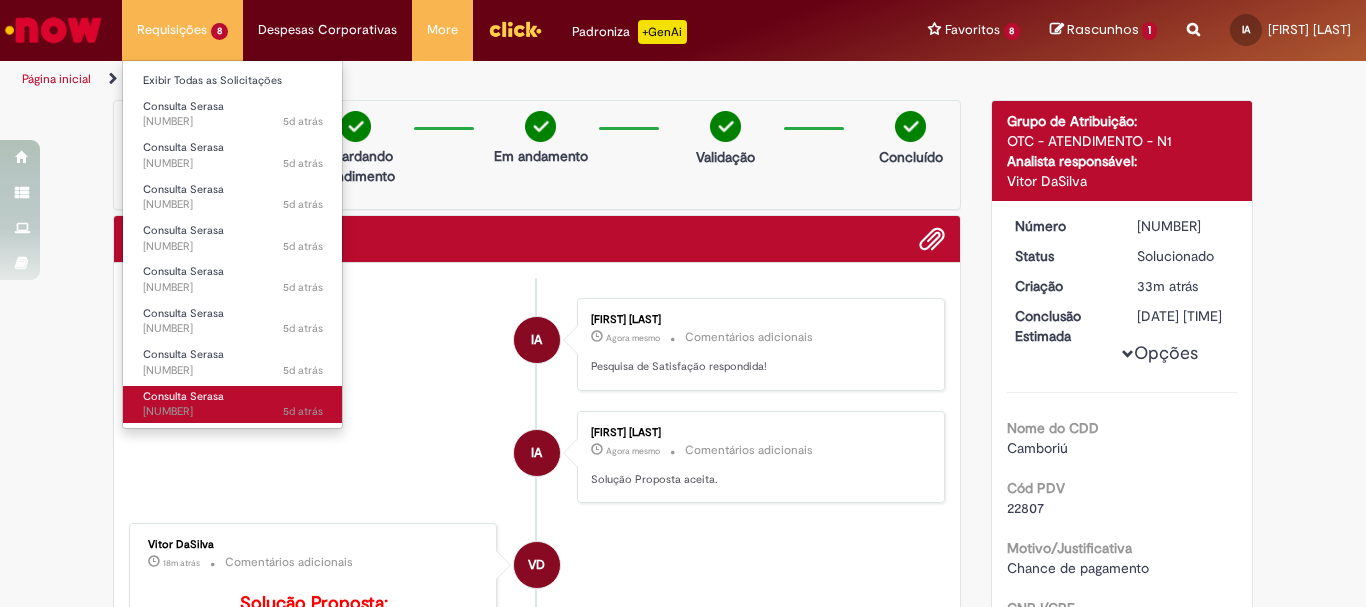 click on "Consulta Serasa" at bounding box center (183, 396) 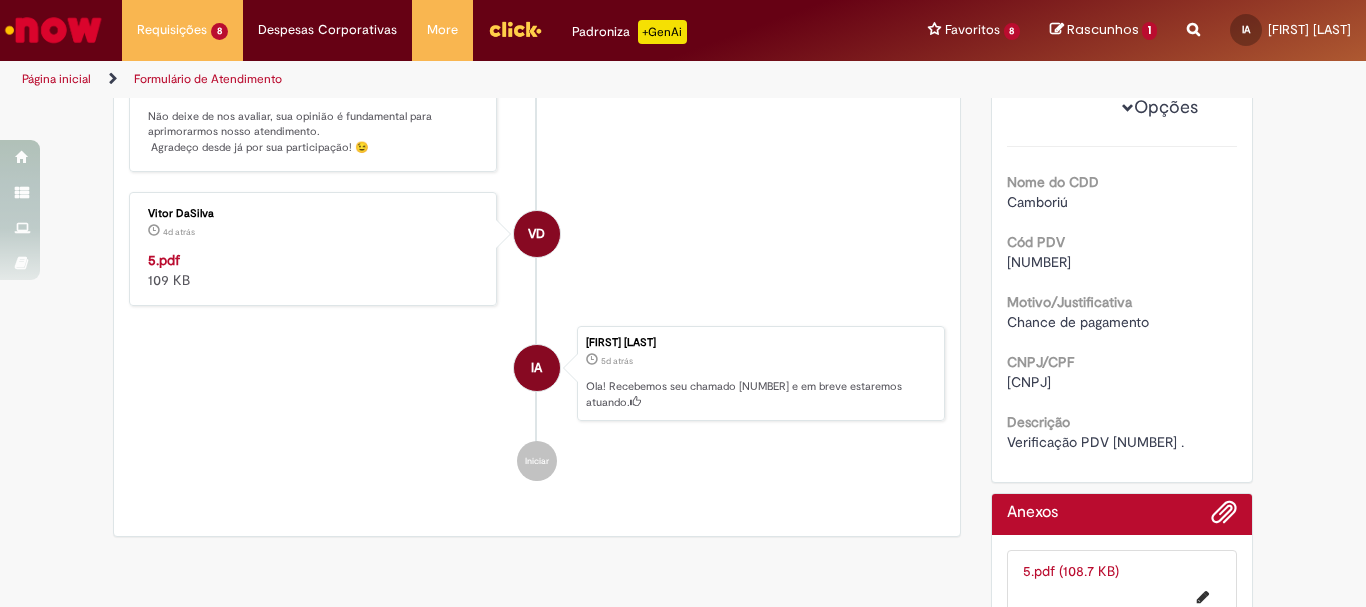scroll, scrollTop: 574, scrollLeft: 0, axis: vertical 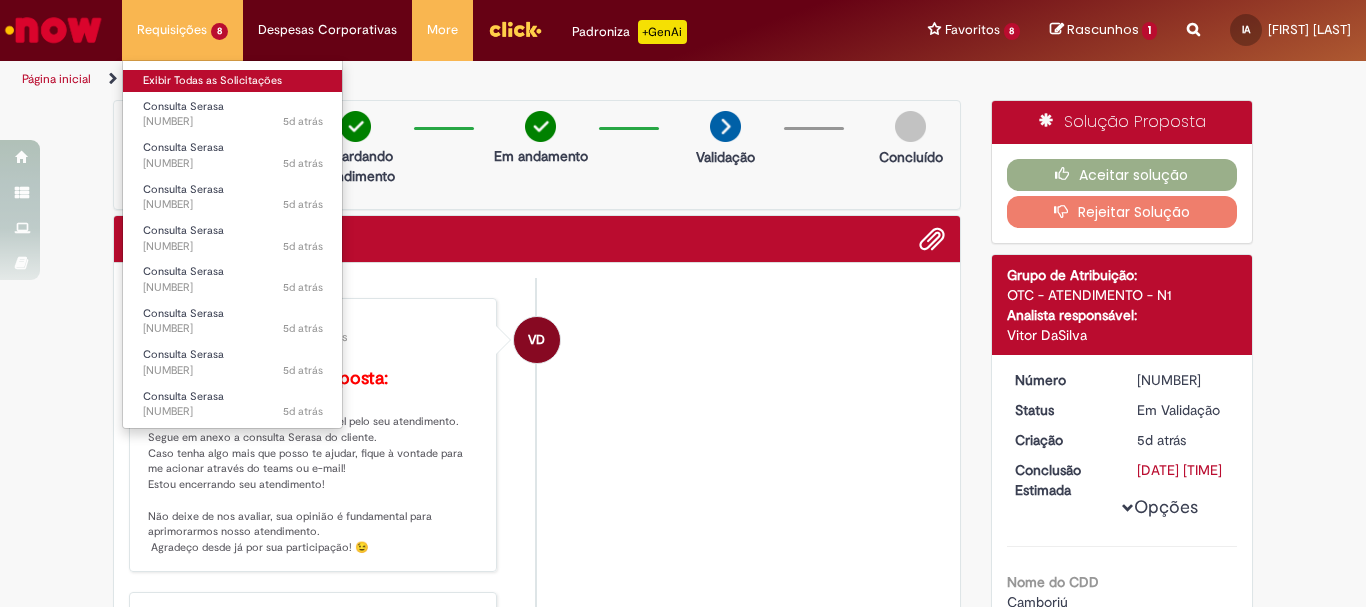 click on "Exibir Todas as Solicitações" at bounding box center [233, 81] 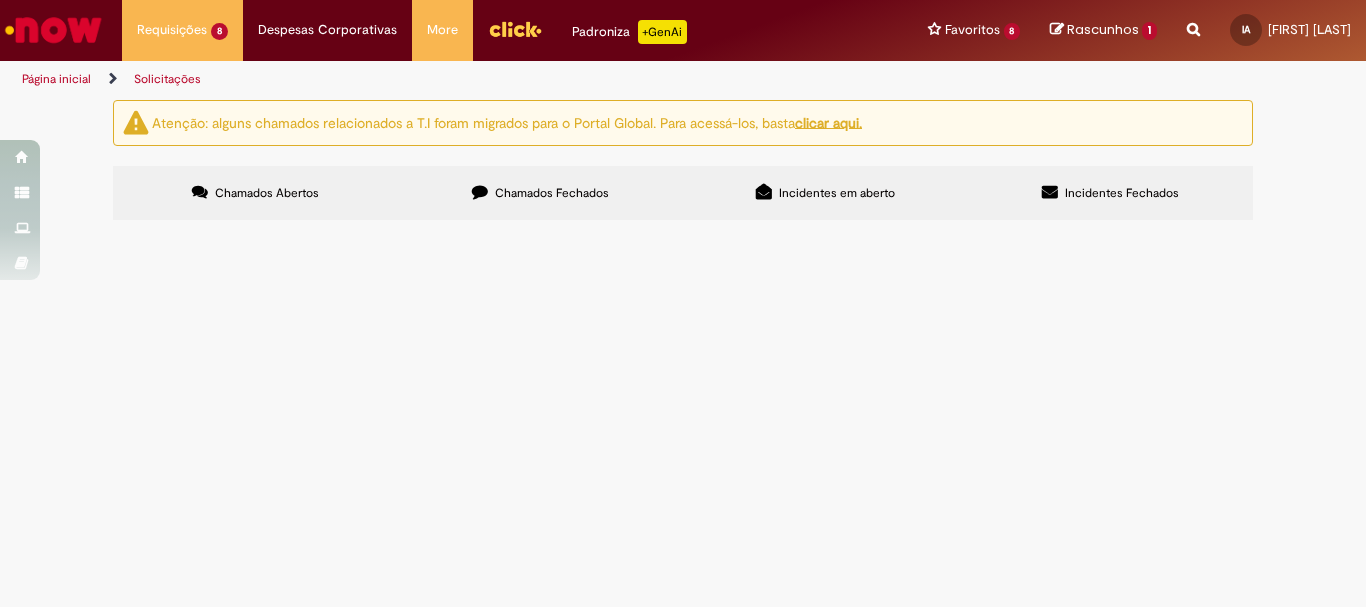 scroll, scrollTop: 0, scrollLeft: 0, axis: both 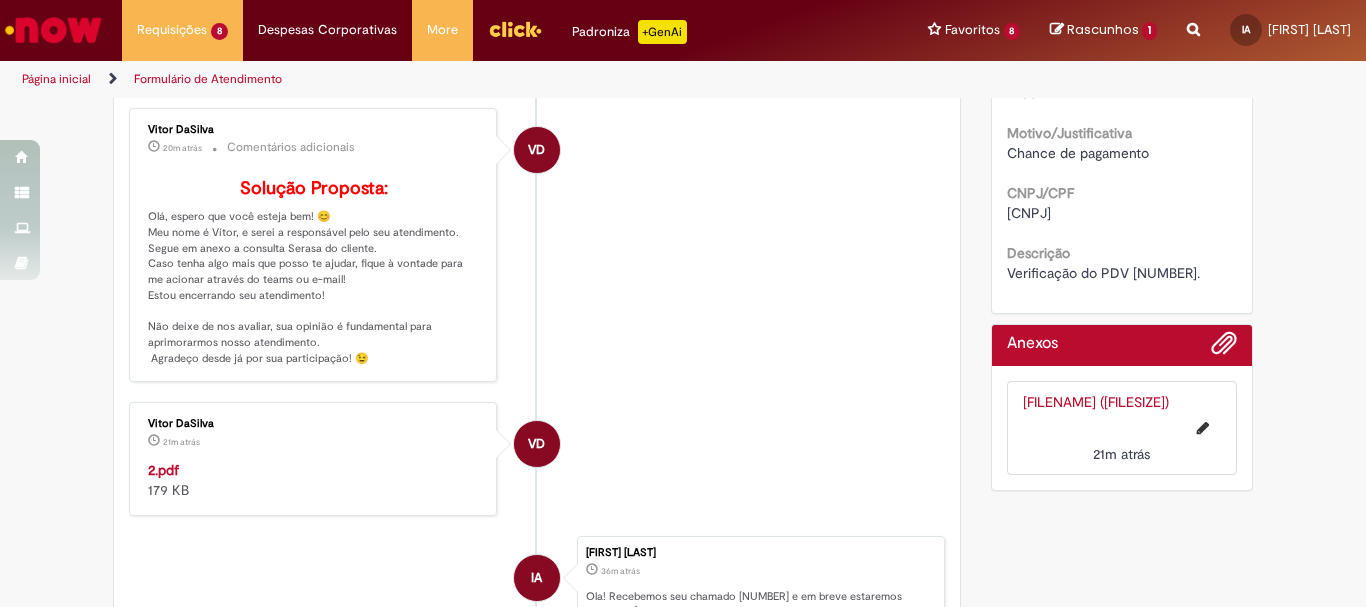click on "Verificação do PDV 22807." at bounding box center (1103, 273) 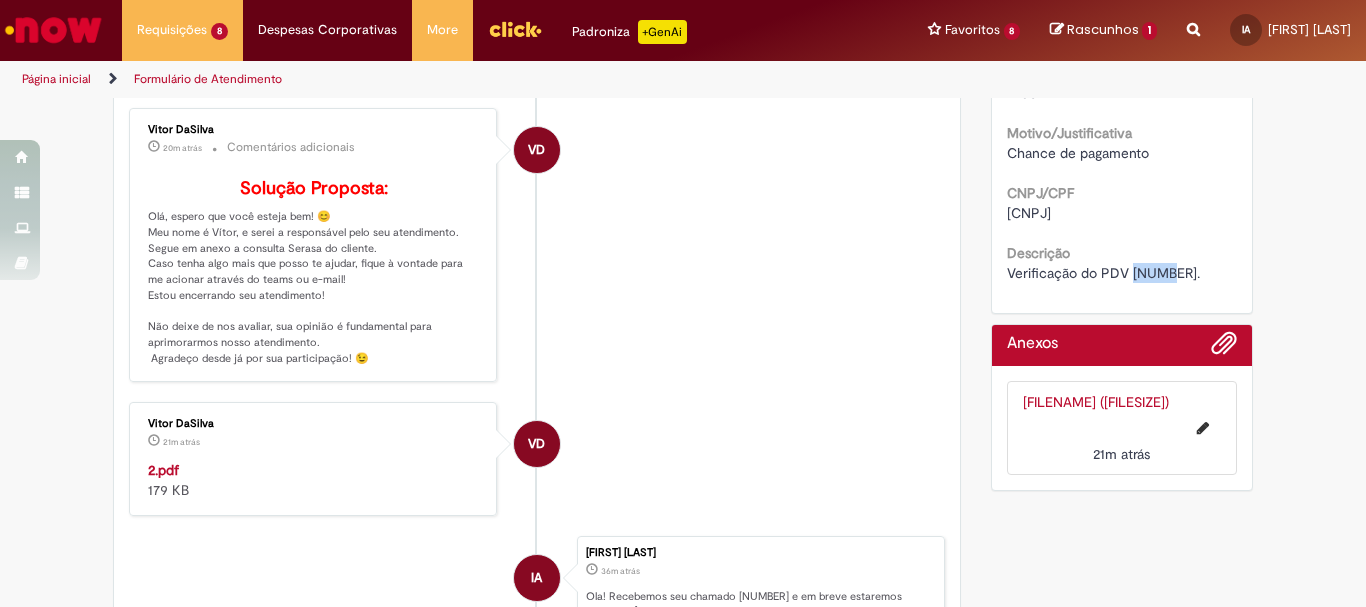 click on "Verificação do PDV 22807." at bounding box center [1103, 273] 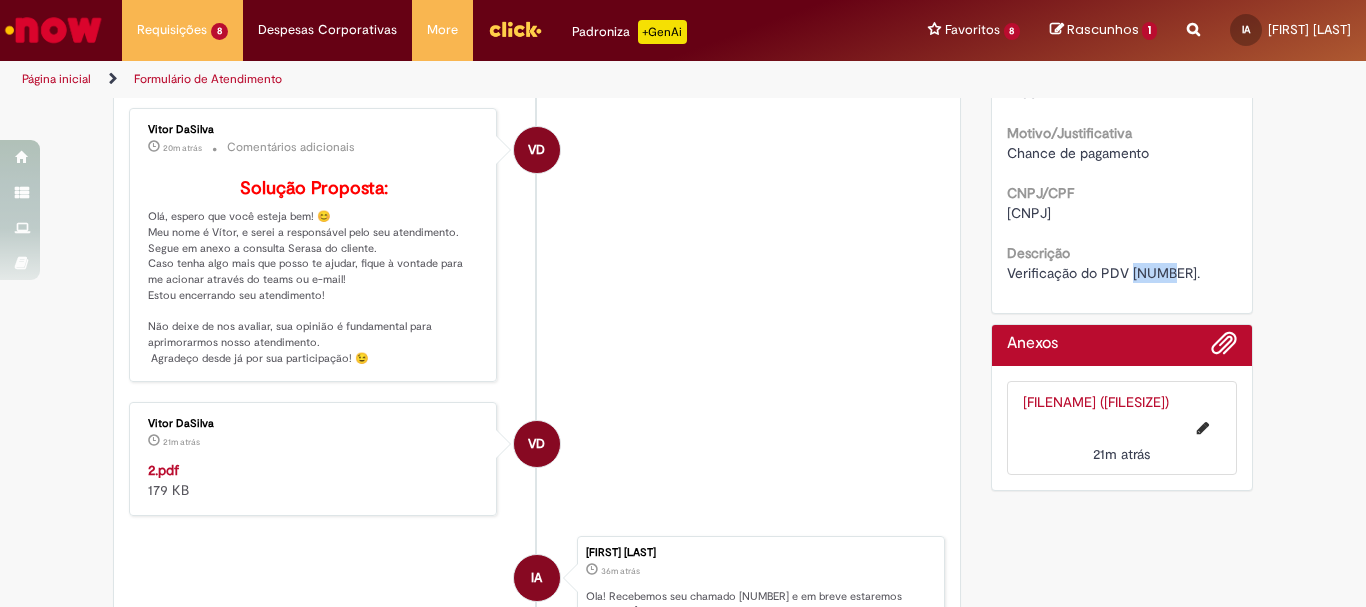 copy on "22807" 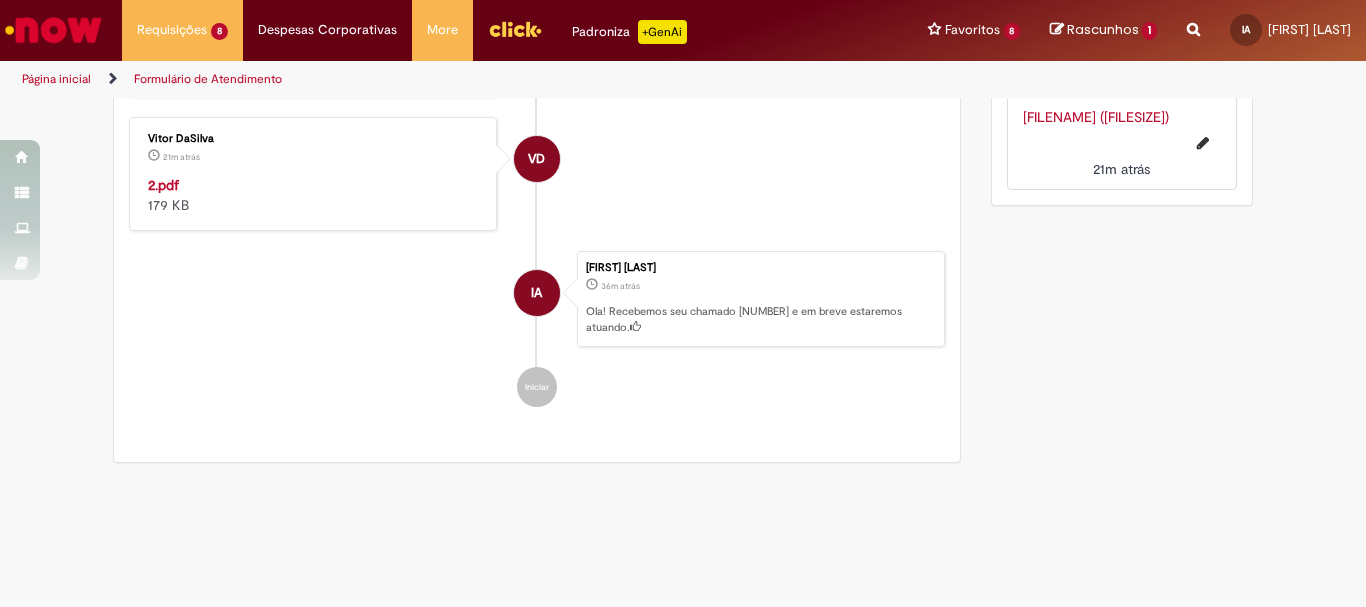 scroll, scrollTop: 400, scrollLeft: 0, axis: vertical 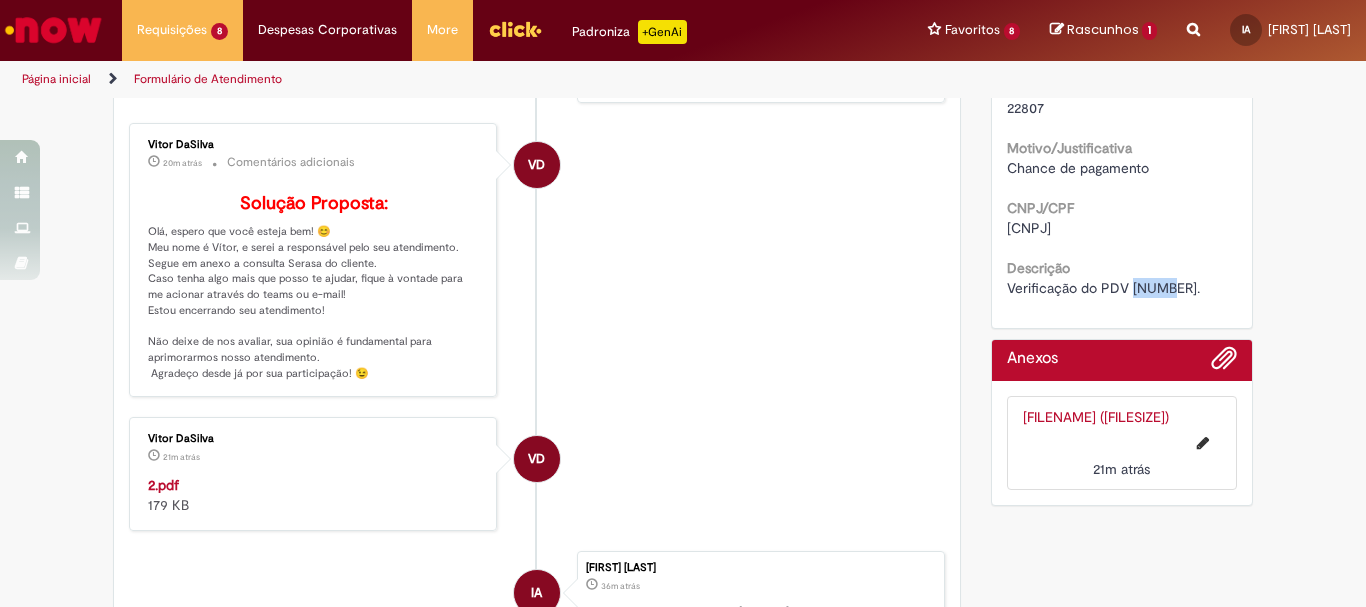 click on "2.pdf (178.5 KB)" at bounding box center [1096, 417] 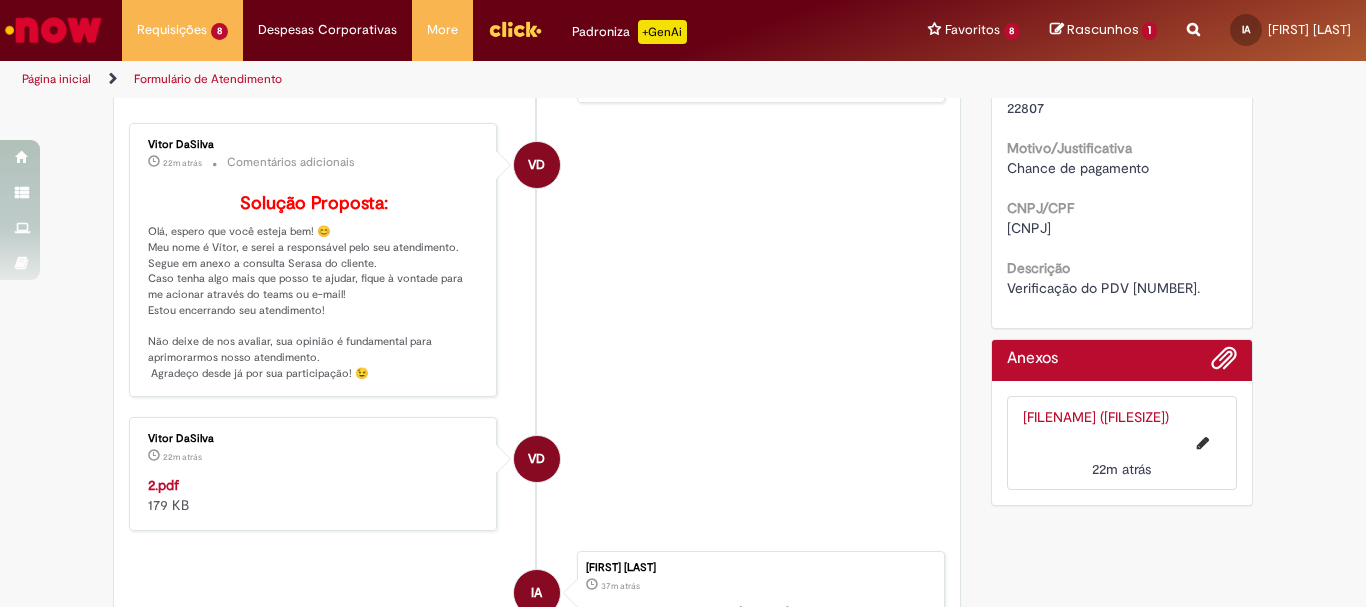 scroll, scrollTop: 500, scrollLeft: 0, axis: vertical 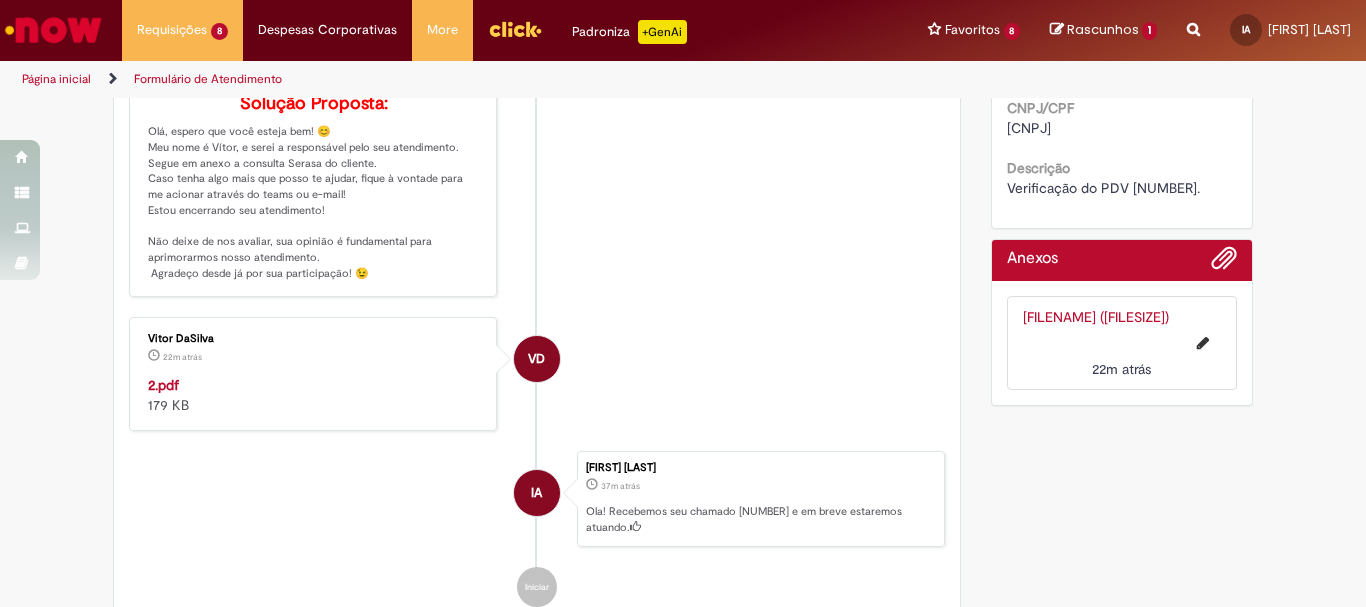 click on "2.pdf (178.5 KB)" at bounding box center (1096, 317) 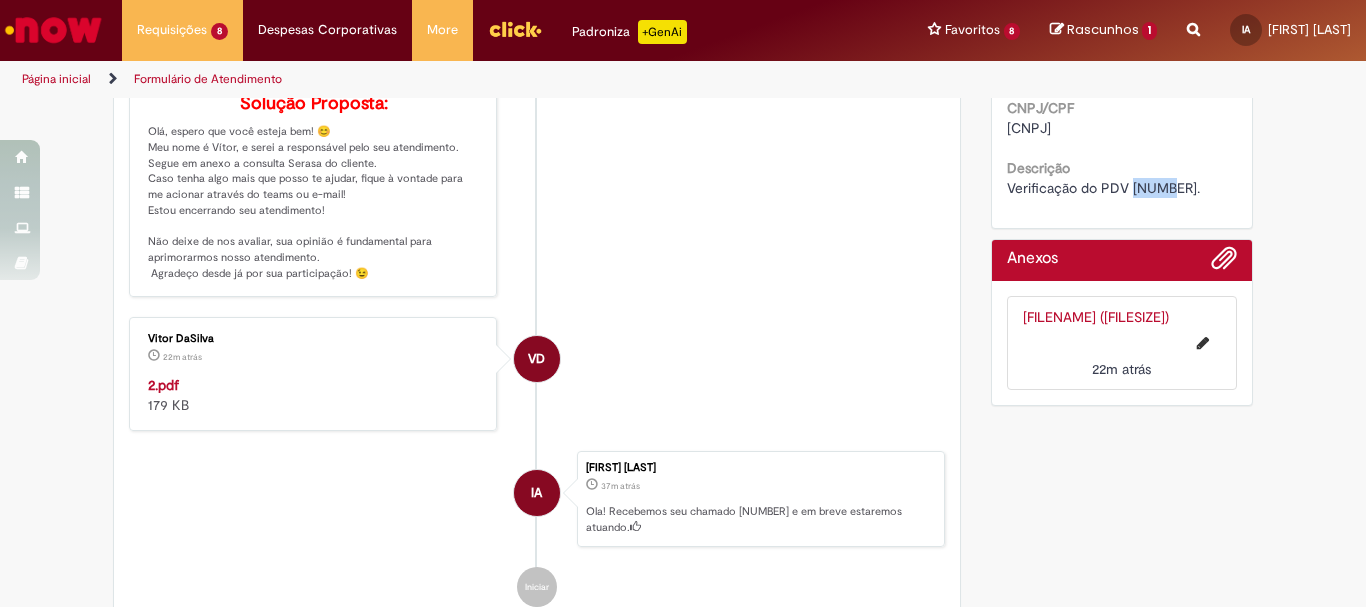 click on "Verificação do PDV 22807." at bounding box center (1103, 188) 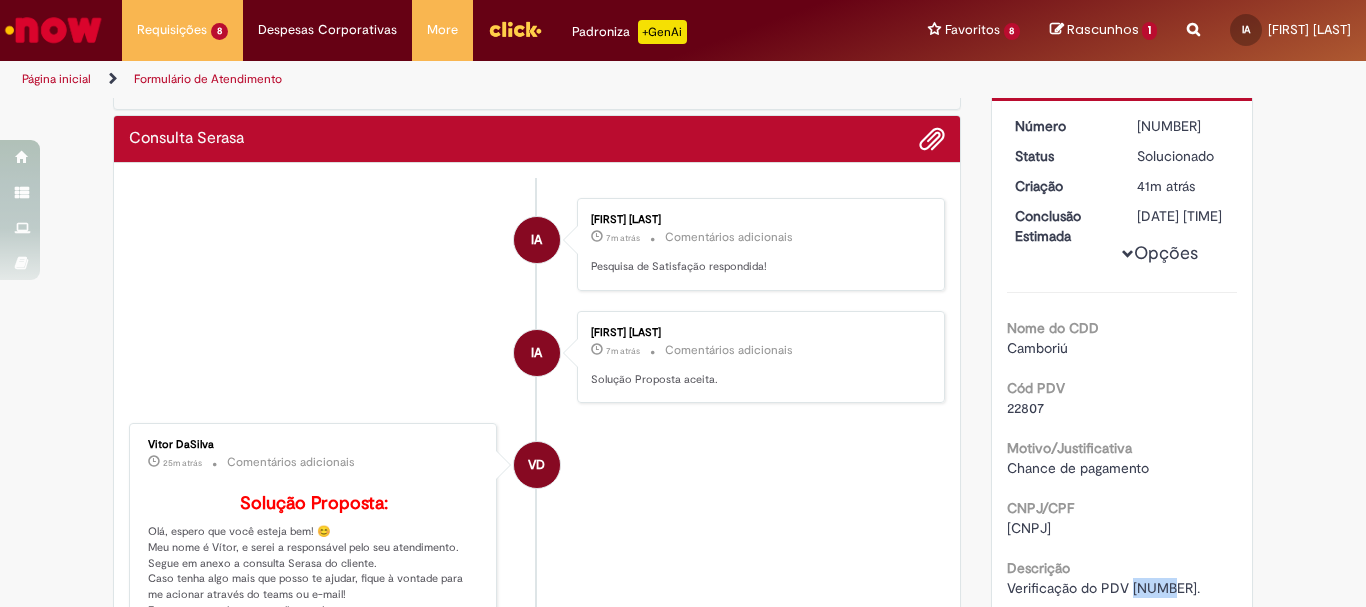 scroll, scrollTop: 0, scrollLeft: 0, axis: both 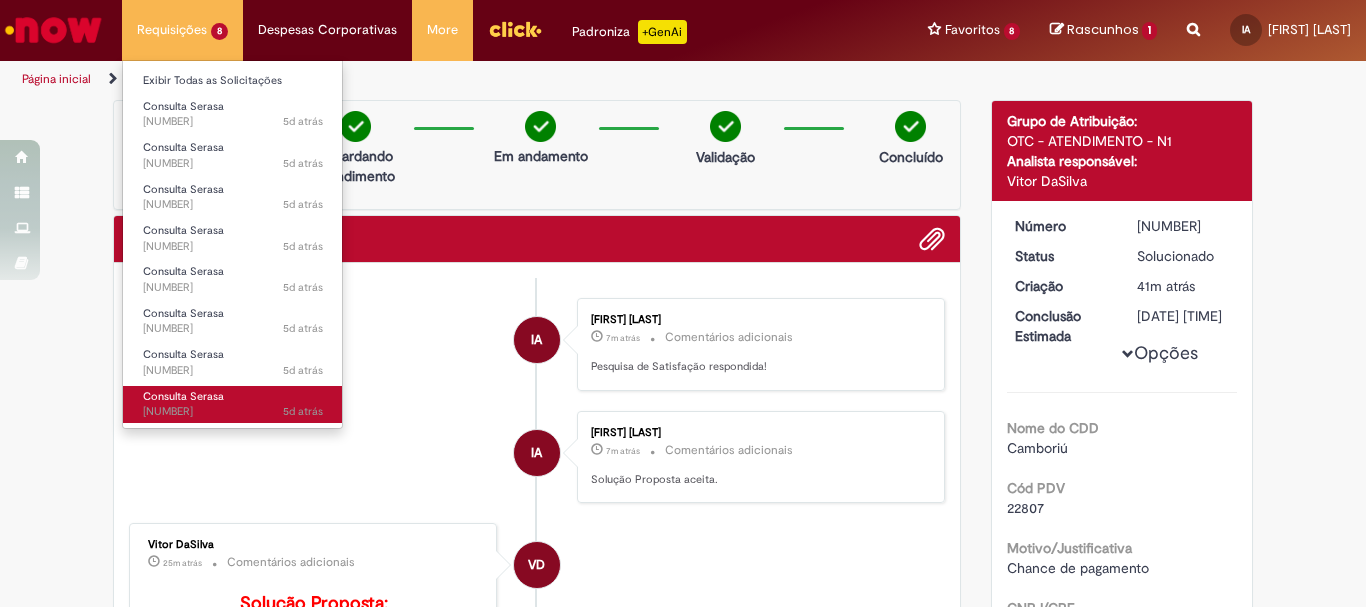 click on "Consulta Serasa" at bounding box center (183, 396) 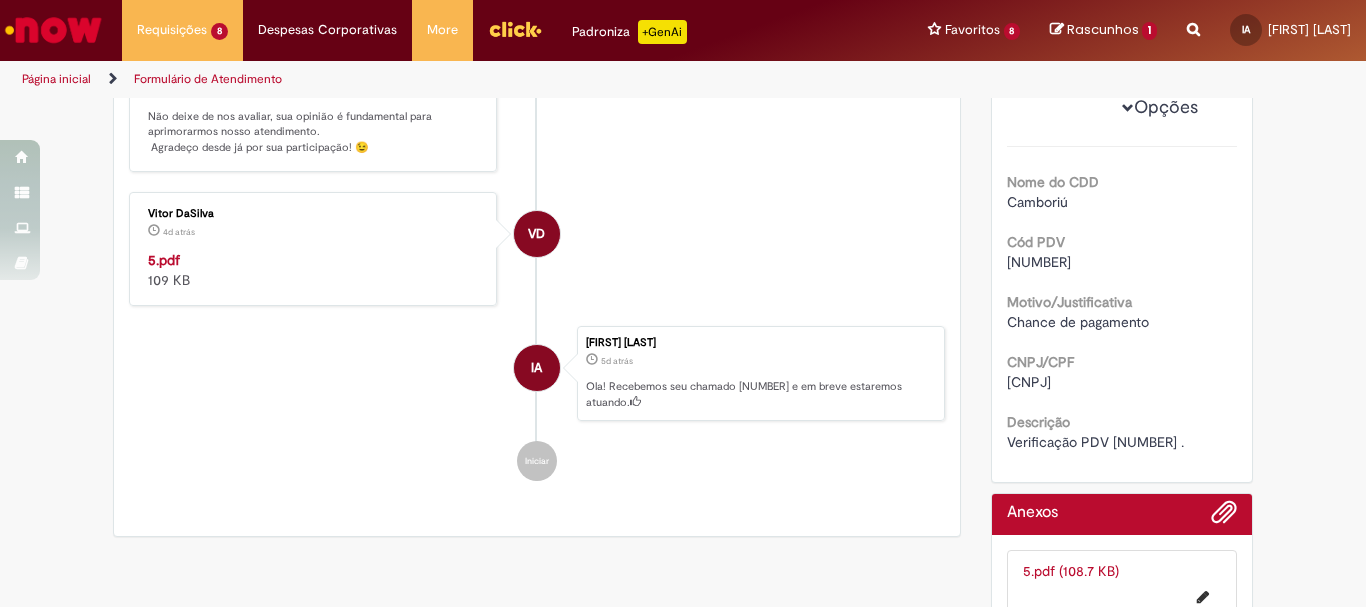 scroll, scrollTop: 500, scrollLeft: 0, axis: vertical 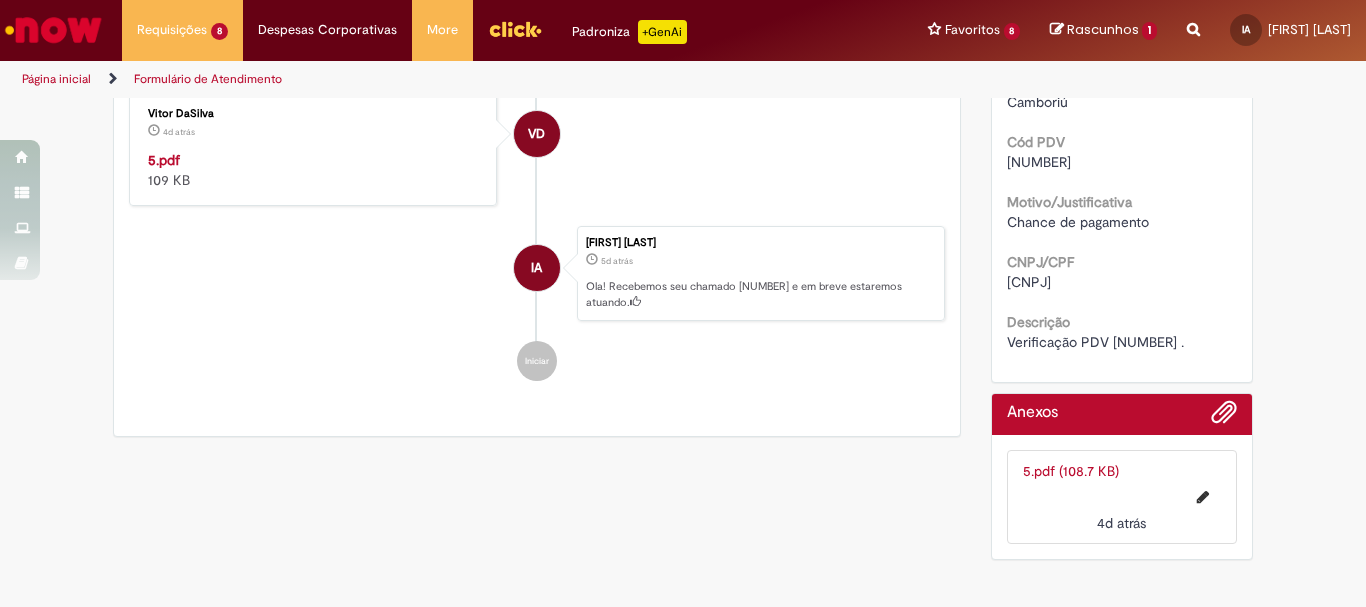 click on "Verificação PDV 22645 ." at bounding box center (1095, 342) 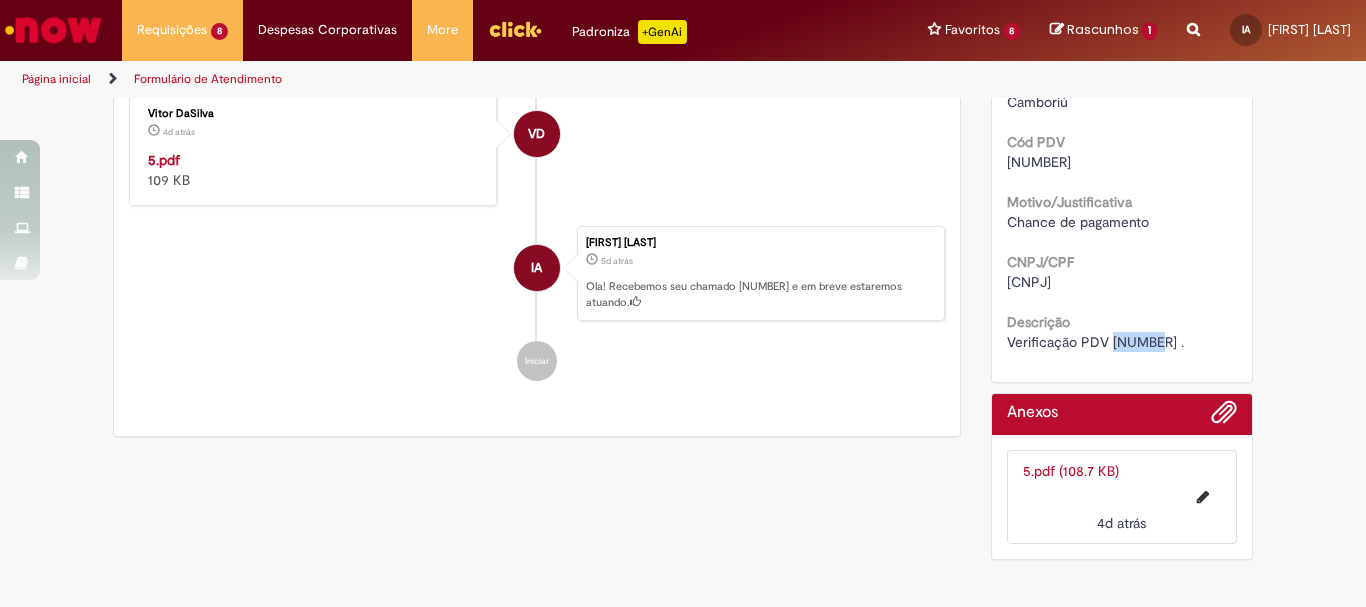 click on "Verificação PDV 22645 ." at bounding box center [1095, 342] 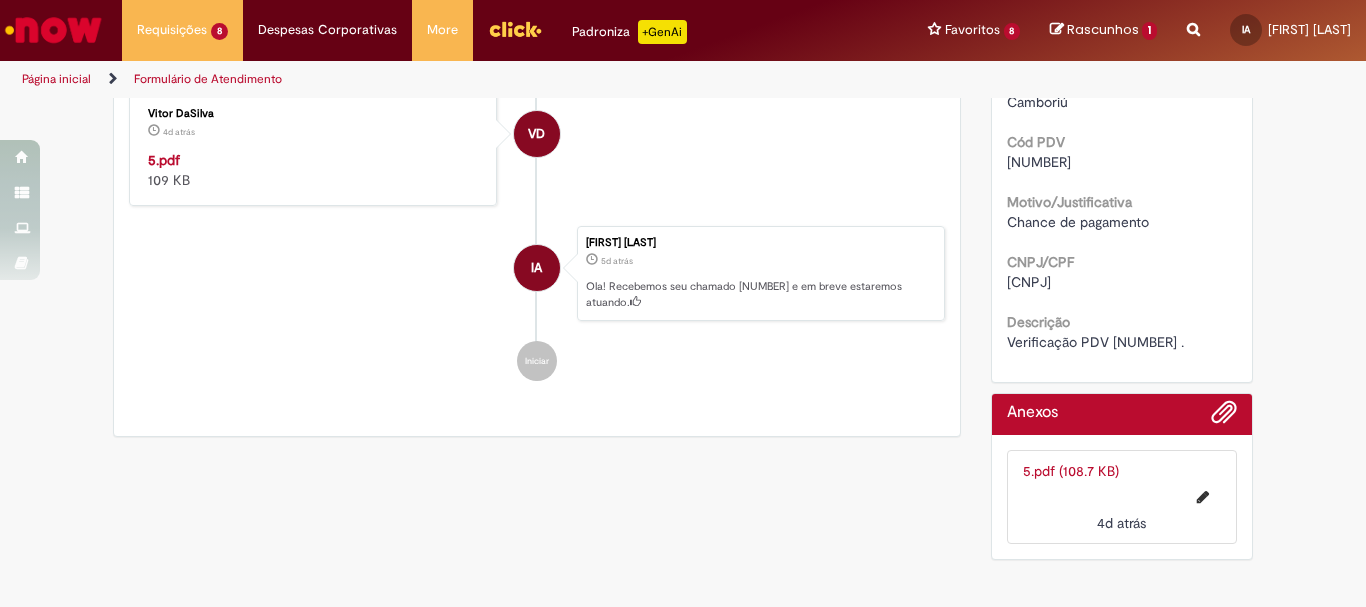 click on "VD
Vitor DaSilva
4d atrás 4 dias atrás     Comentários adicionais
Solução Proposta:
Olá, espero que você esteja bem! 😊
Meu nome é Vítor, e serei a responsável pelo seu atendimento.
Segue em anexo a consulta Serasa do cliente.
Caso tenha algo mais que posso te ajudar, fique à vontade para me acionar através do teams ou e-mail!
Estou encerrando seu atendimento!
Não deixe de nos avaliar, sua opinião é fundamental para aprimorarmos nosso atendimento.
Agradeço desde já por sua participação! 😉
VD
Vitor DaSilva
4d atrás 4 dias atrás" at bounding box center (537, 90) 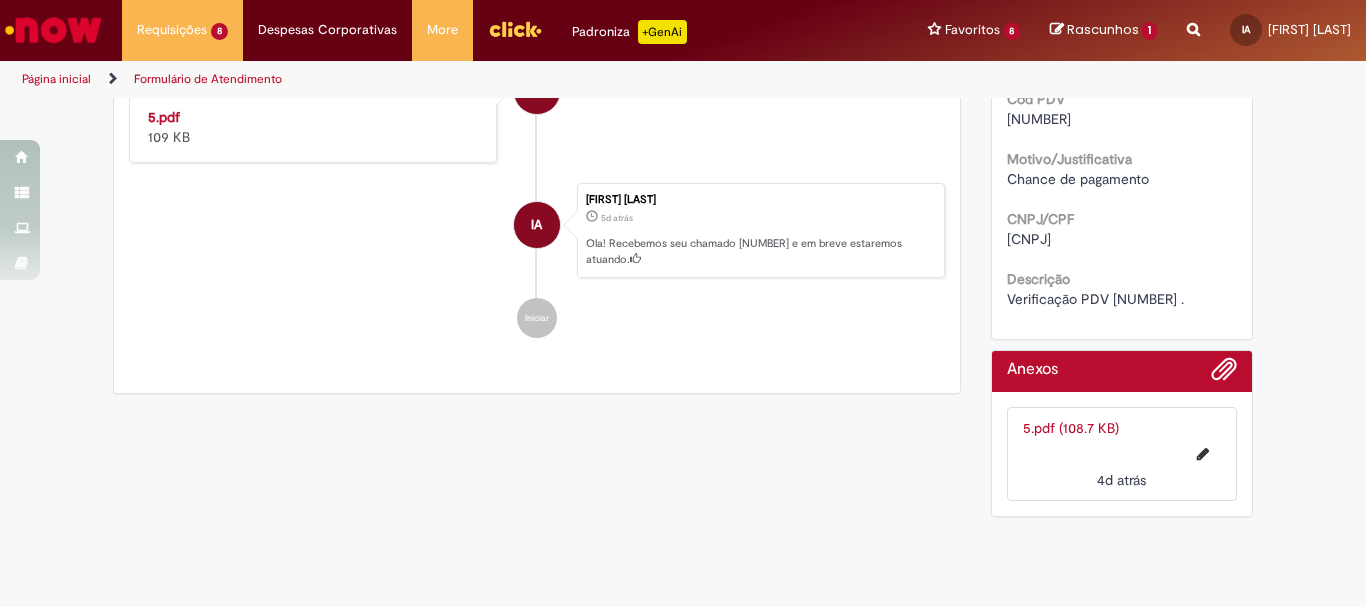 scroll, scrollTop: 0, scrollLeft: 0, axis: both 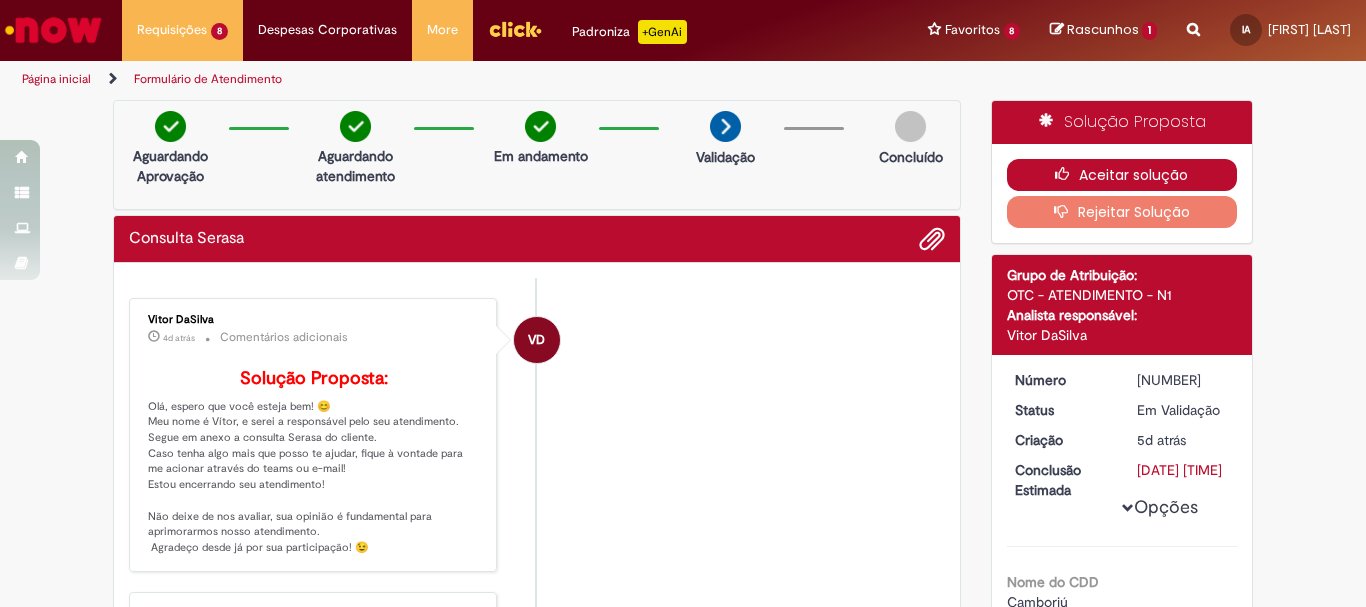 click on "Aceitar solução" at bounding box center (1122, 175) 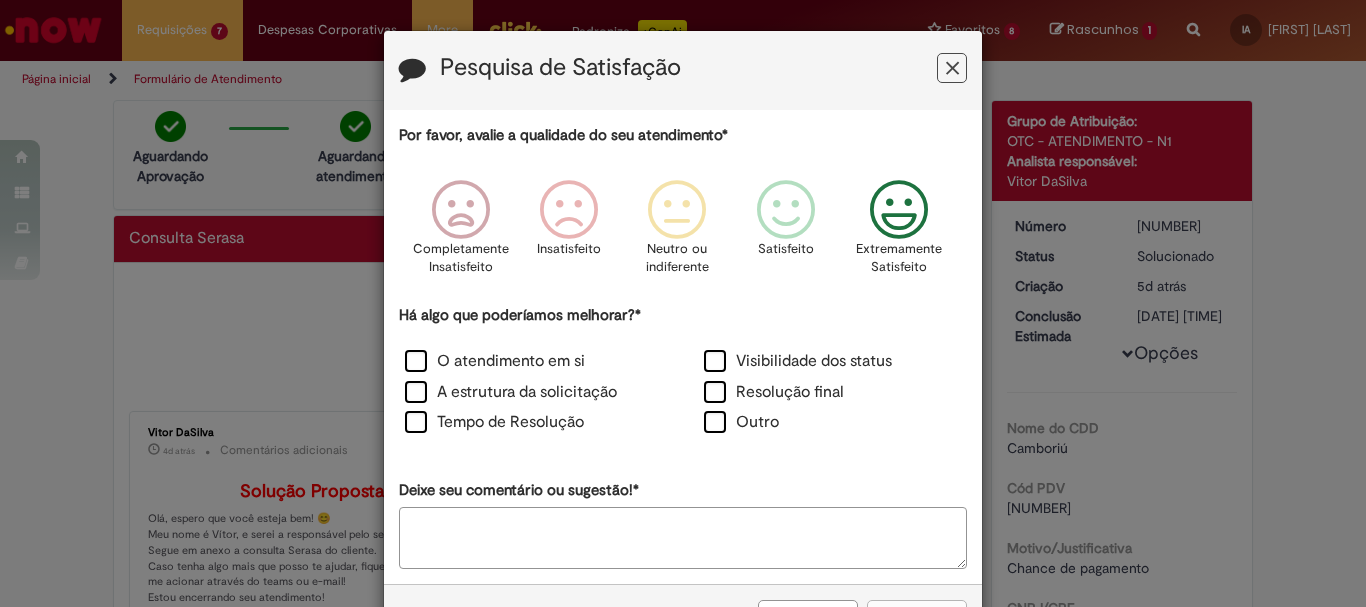 click at bounding box center [899, 210] 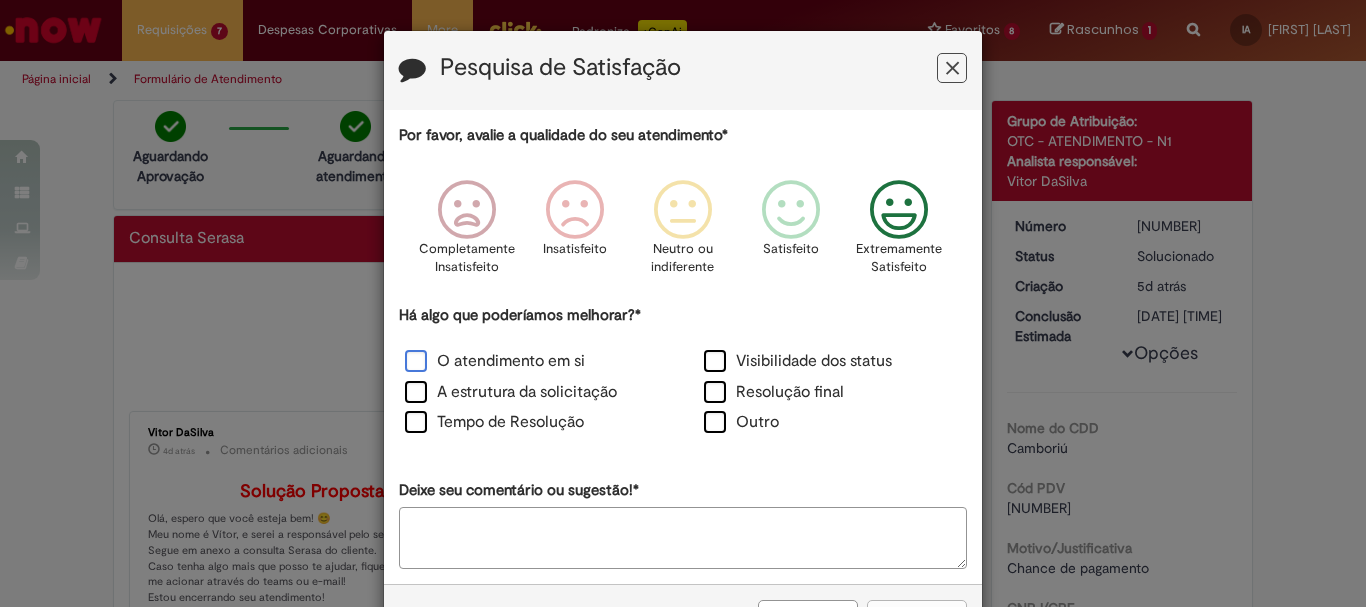 click on "O atendimento em si" at bounding box center (495, 361) 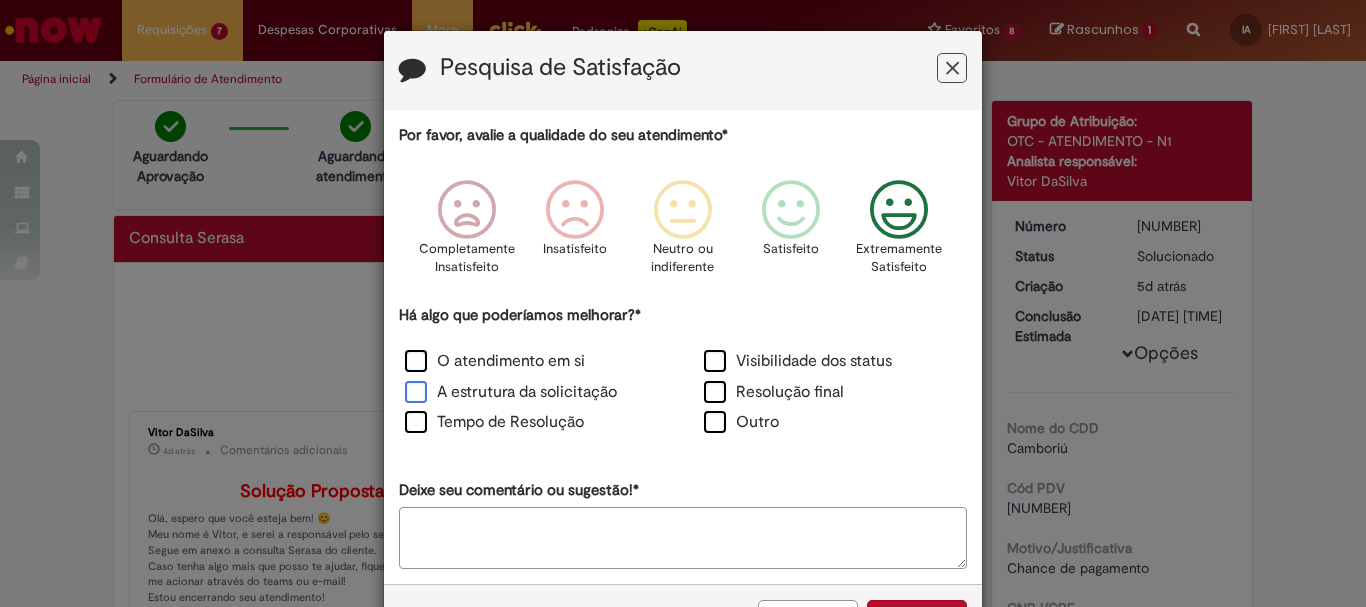 click on "A estrutura da solicitação" at bounding box center (511, 392) 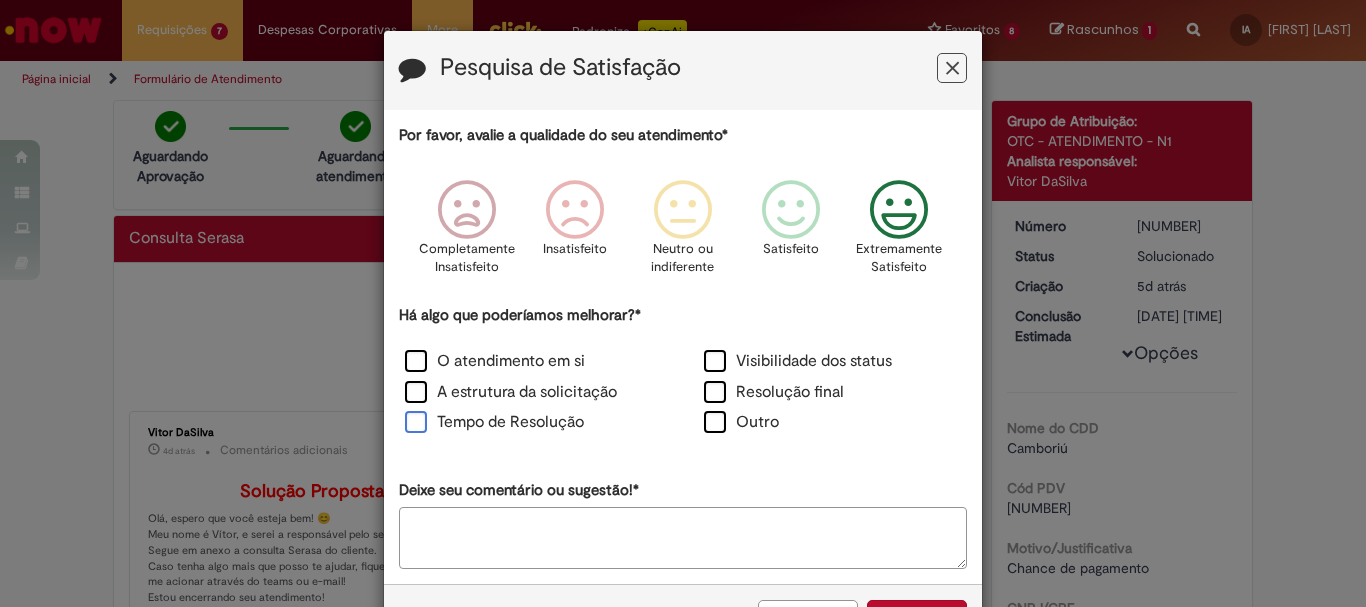 click on "Tempo de Resolução" at bounding box center (494, 422) 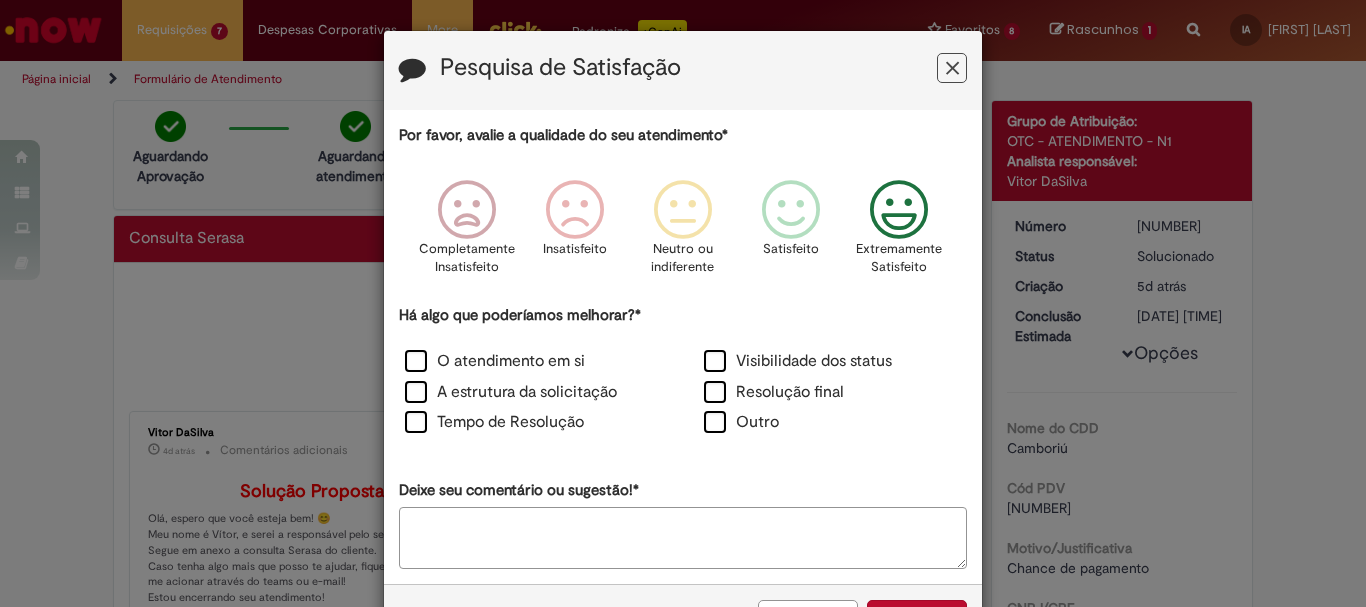 scroll, scrollTop: 73, scrollLeft: 0, axis: vertical 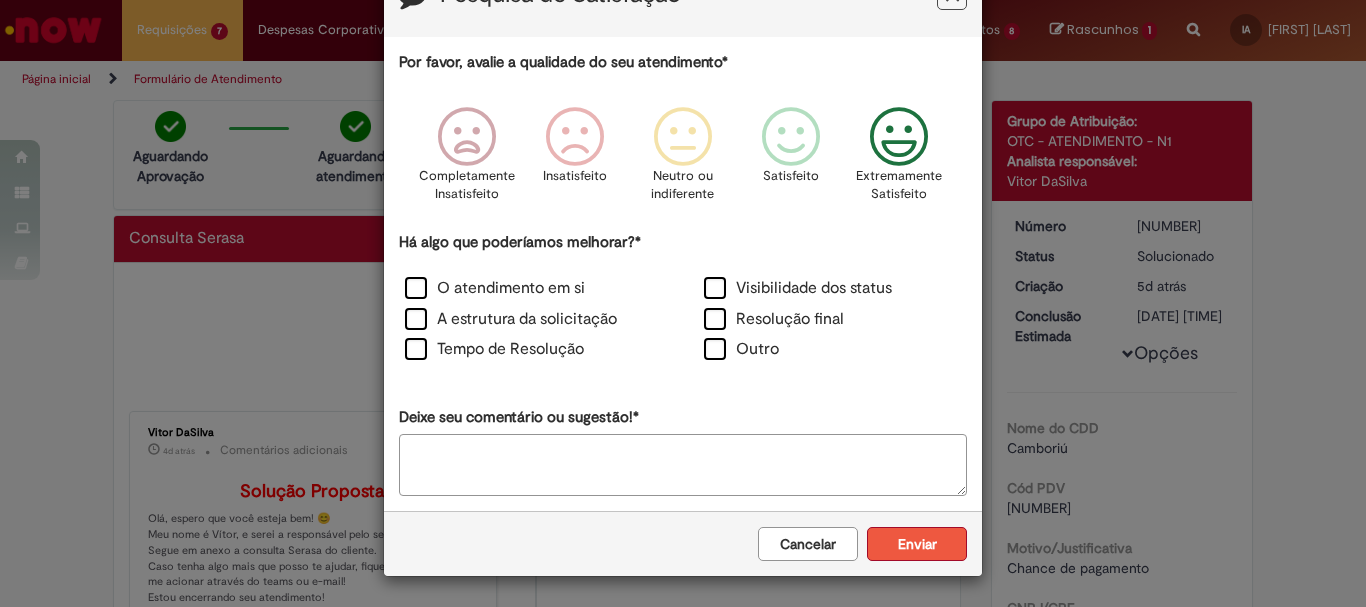click on "Enviar" at bounding box center [917, 544] 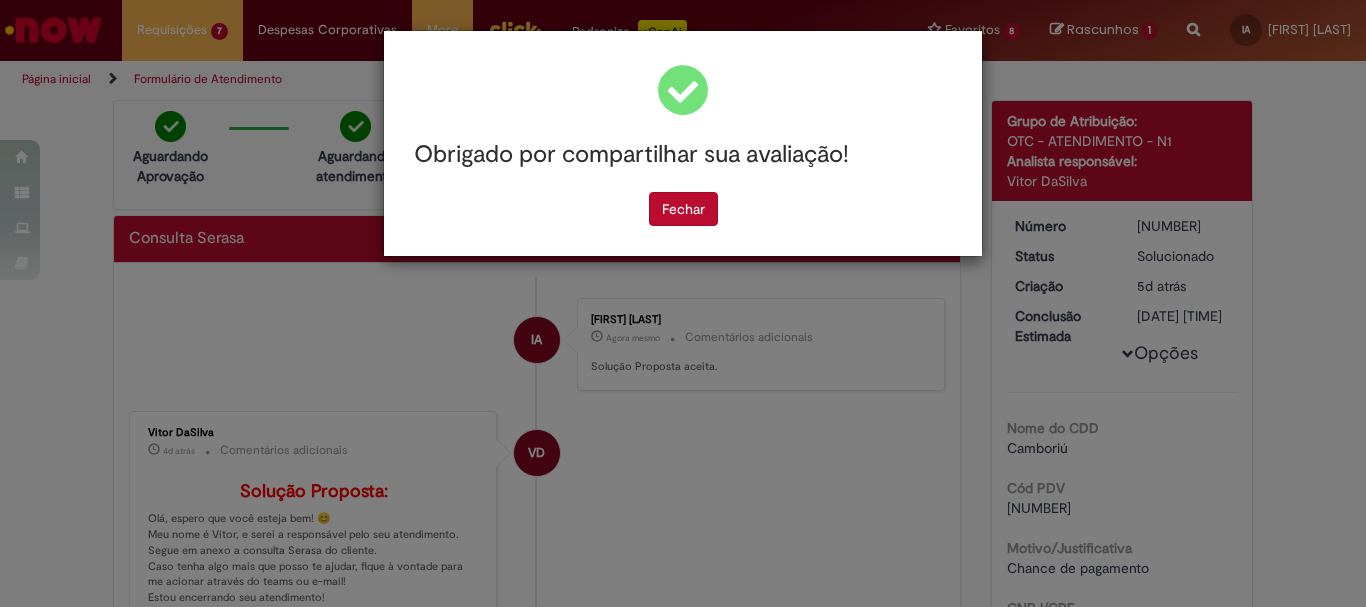 scroll, scrollTop: 0, scrollLeft: 0, axis: both 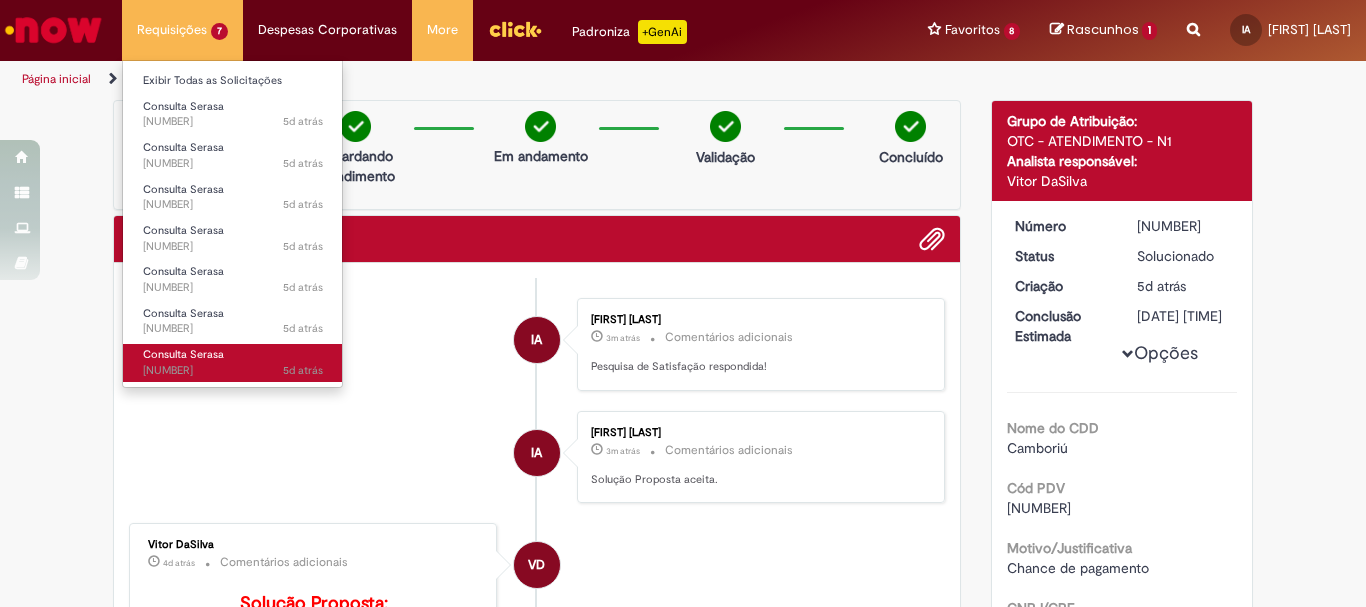 click on "Consulta Serasa" at bounding box center (183, 354) 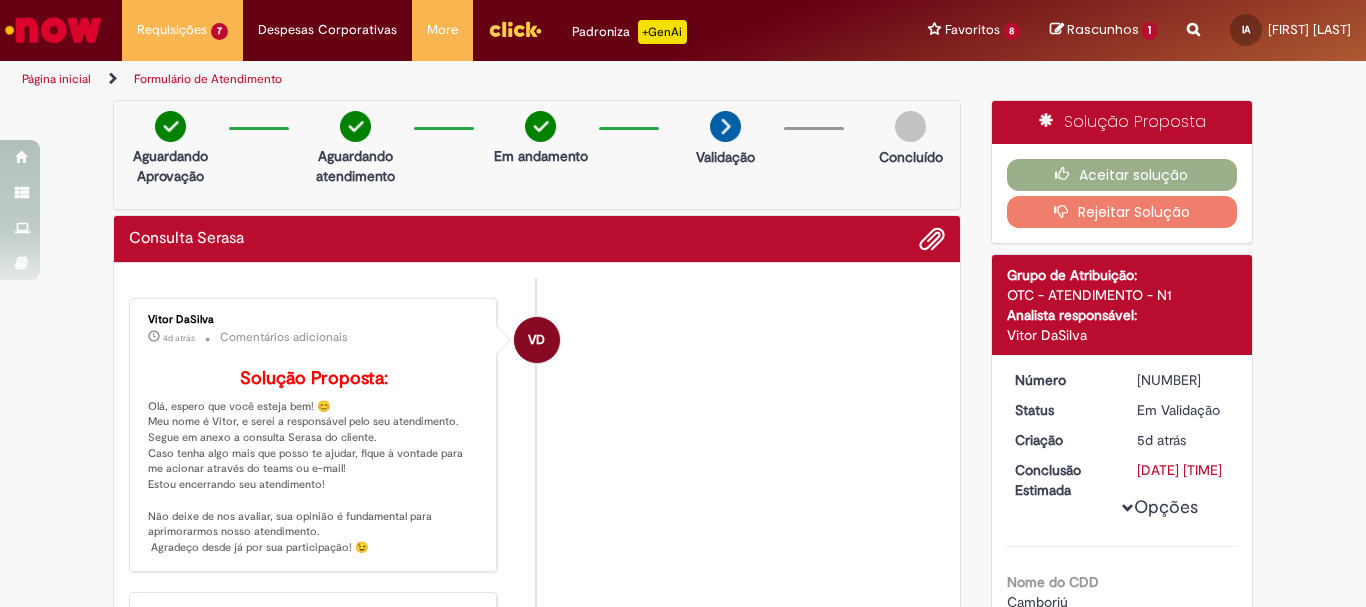 scroll, scrollTop: 300, scrollLeft: 0, axis: vertical 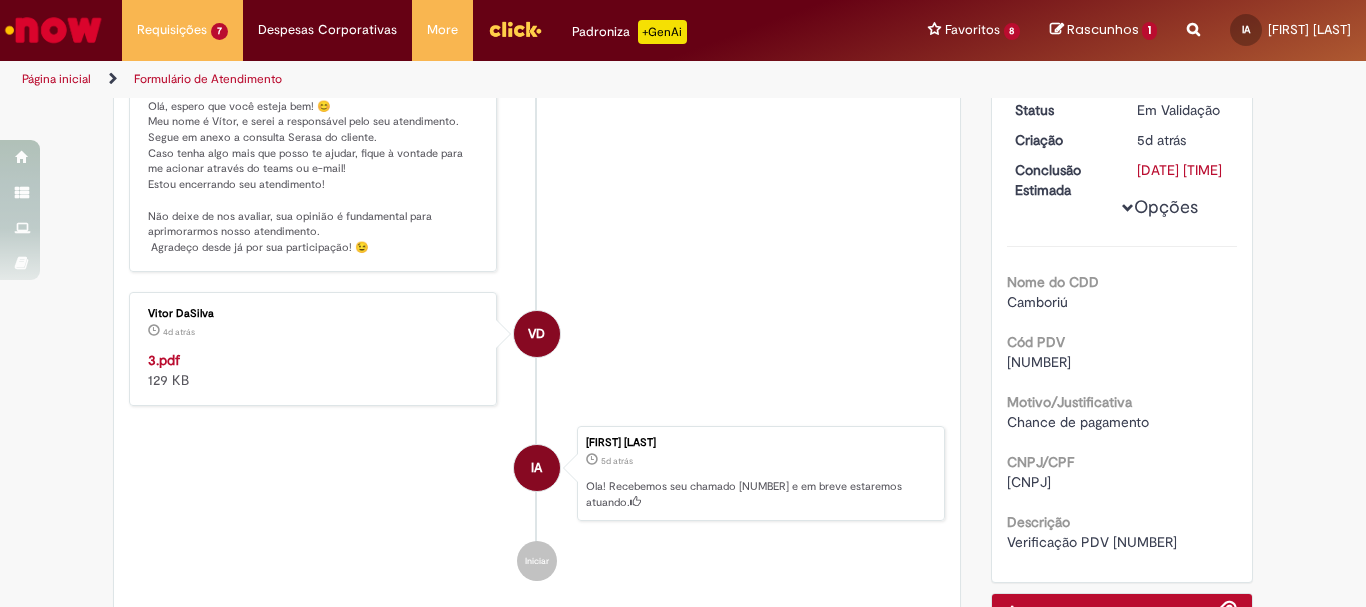 click on "3.pdf" at bounding box center [164, 360] 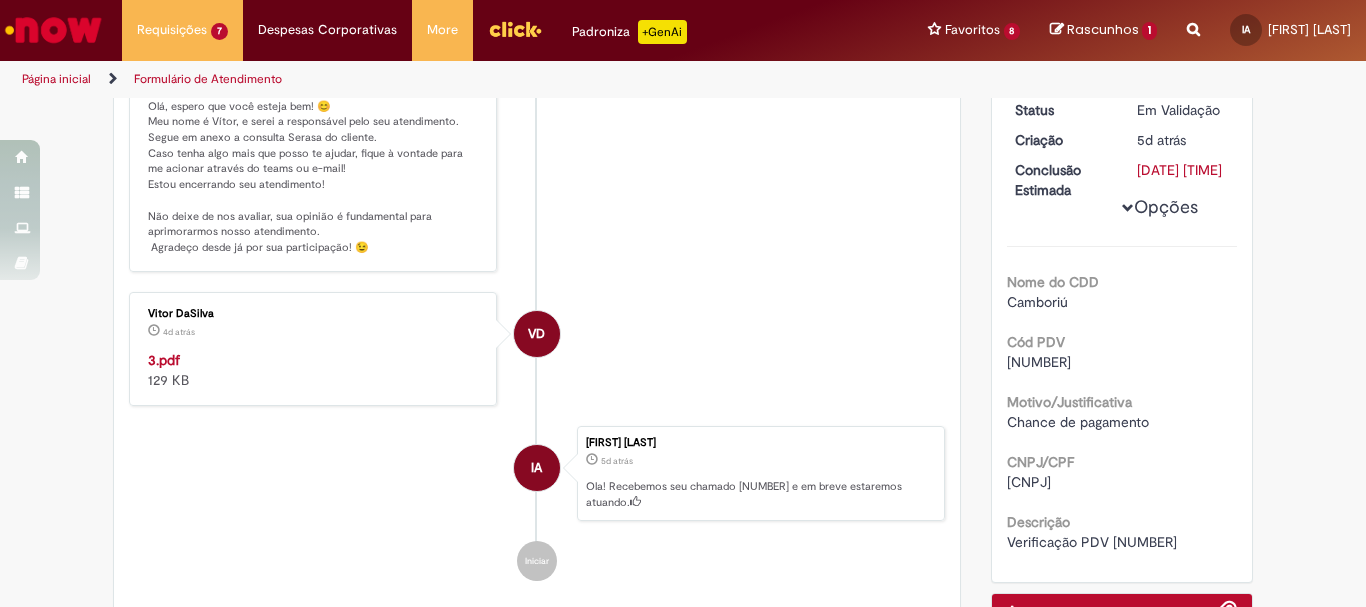 scroll, scrollTop: 500, scrollLeft: 0, axis: vertical 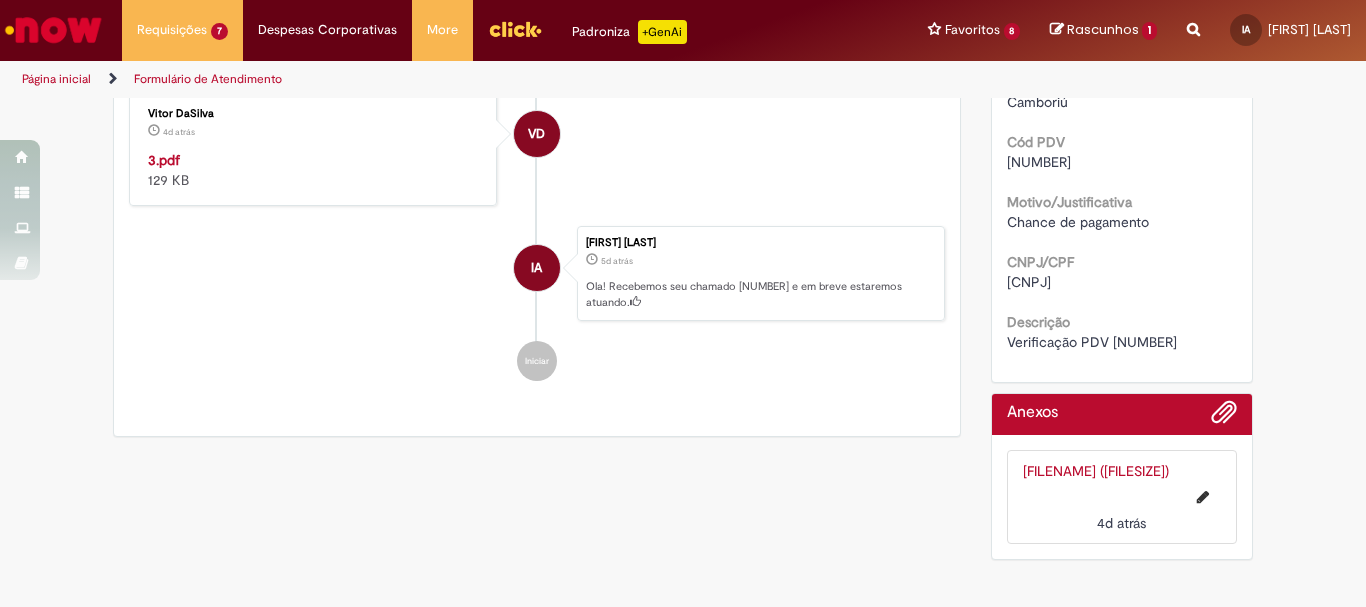 click on "Verificação PDV 17342" at bounding box center [1092, 342] 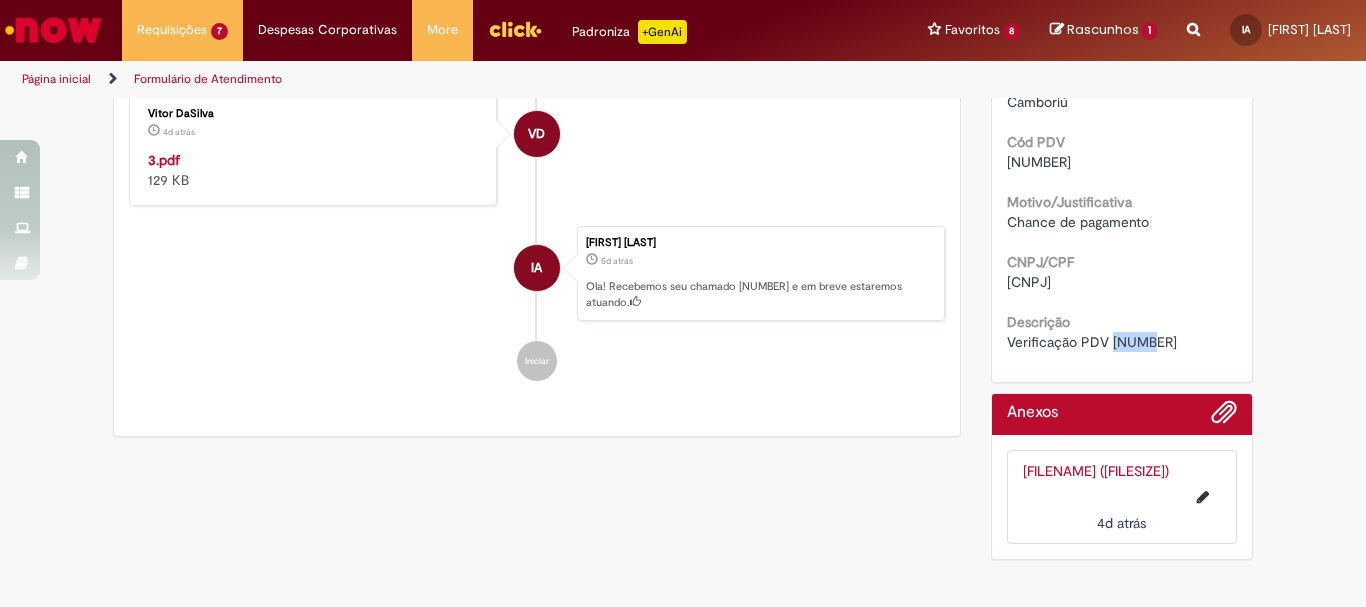 click on "Verificação PDV 17342" at bounding box center (1092, 342) 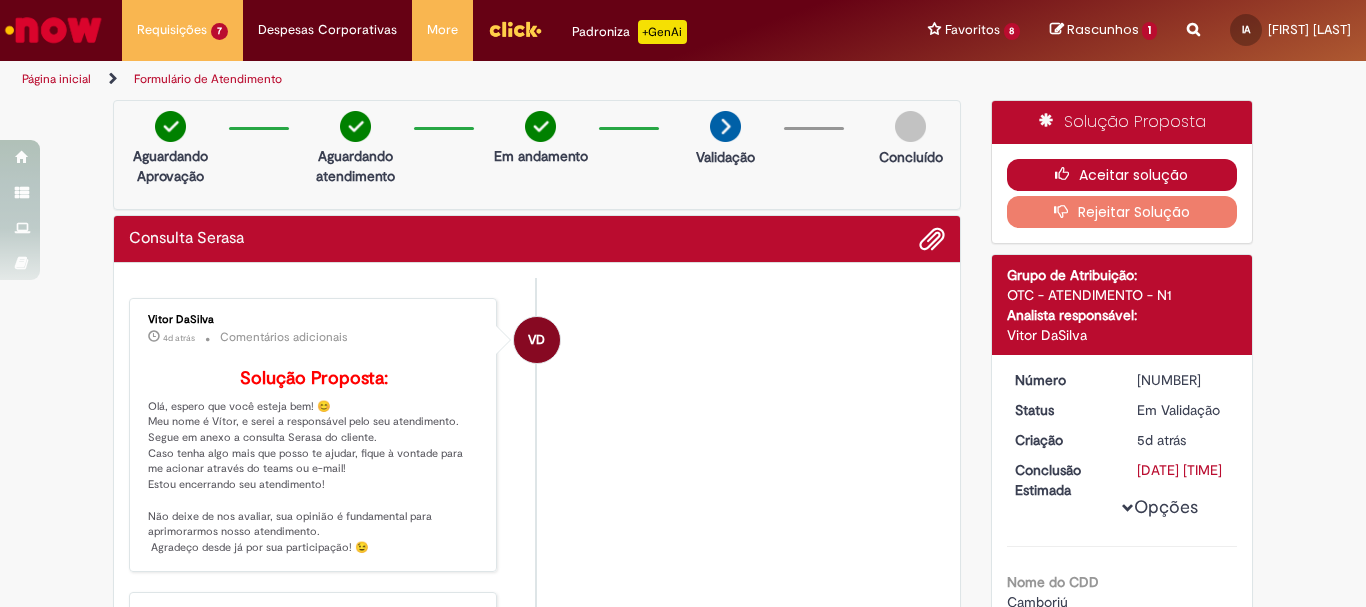 click on "Aceitar solução" at bounding box center [1122, 175] 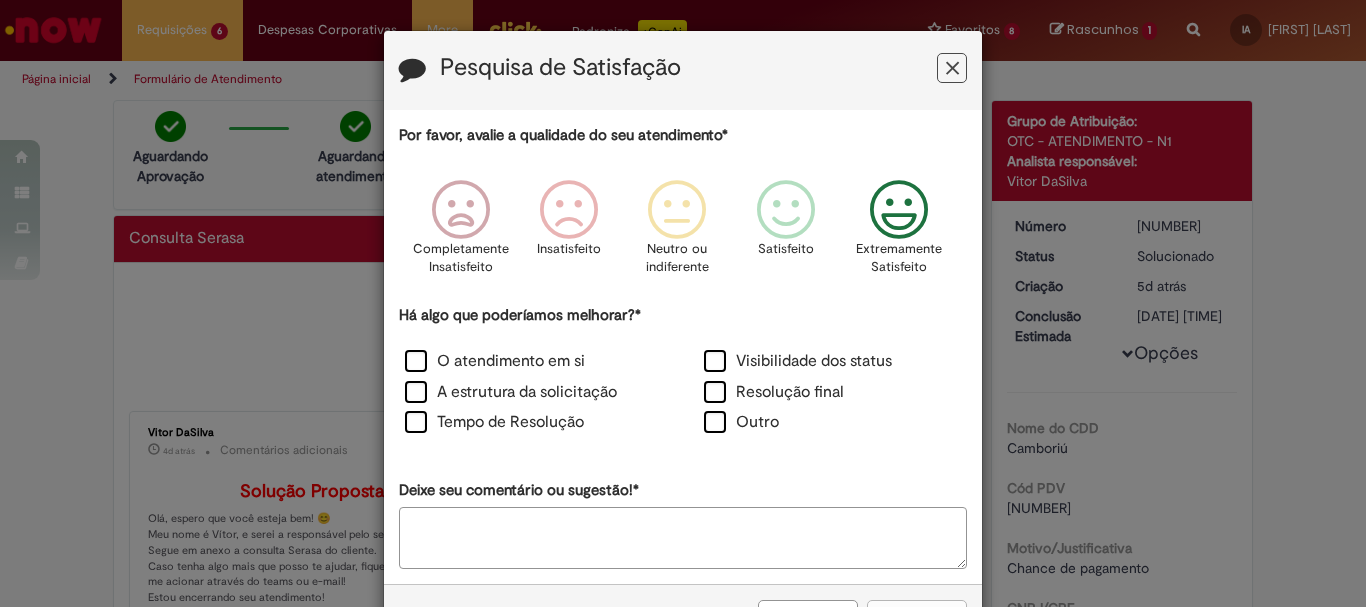click at bounding box center [899, 210] 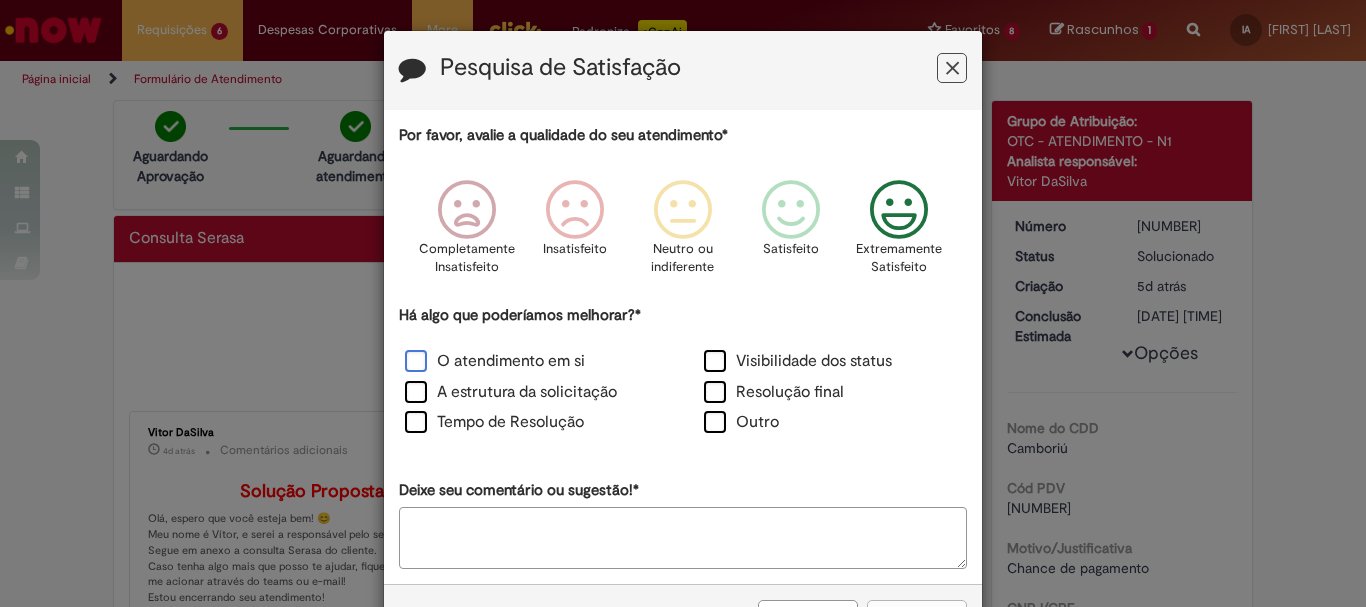click on "O atendimento em si" at bounding box center [495, 361] 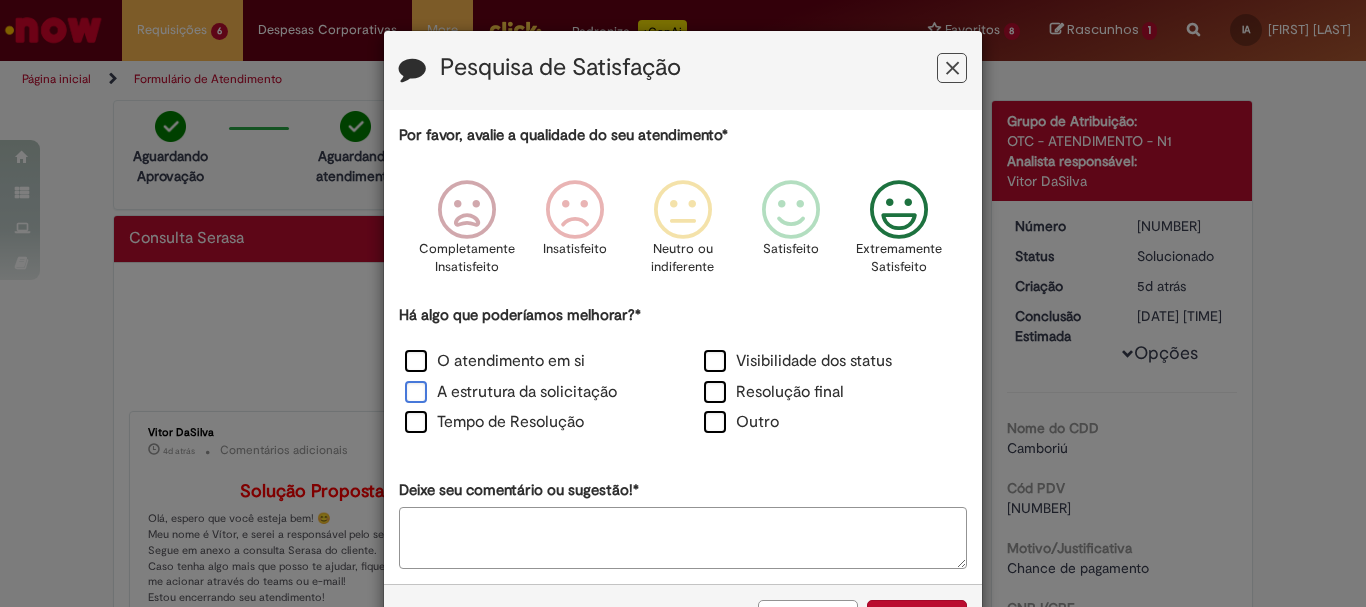 click on "A estrutura da solicitação" at bounding box center [511, 392] 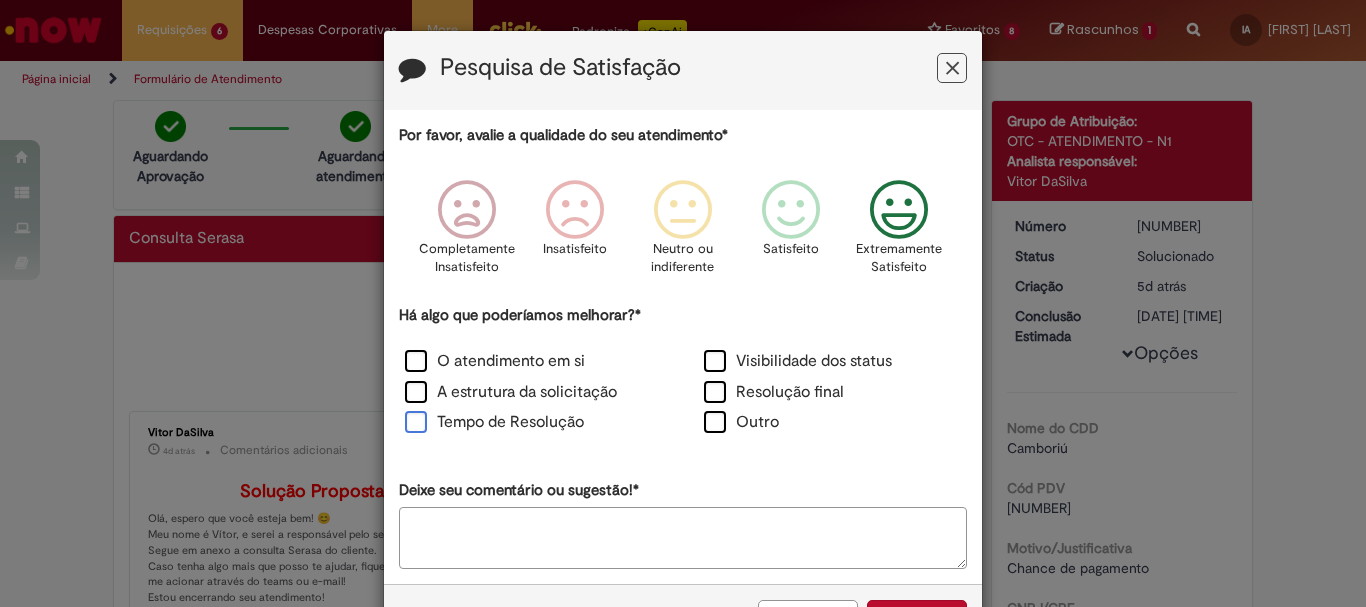 click on "Tempo de Resolução" at bounding box center [494, 422] 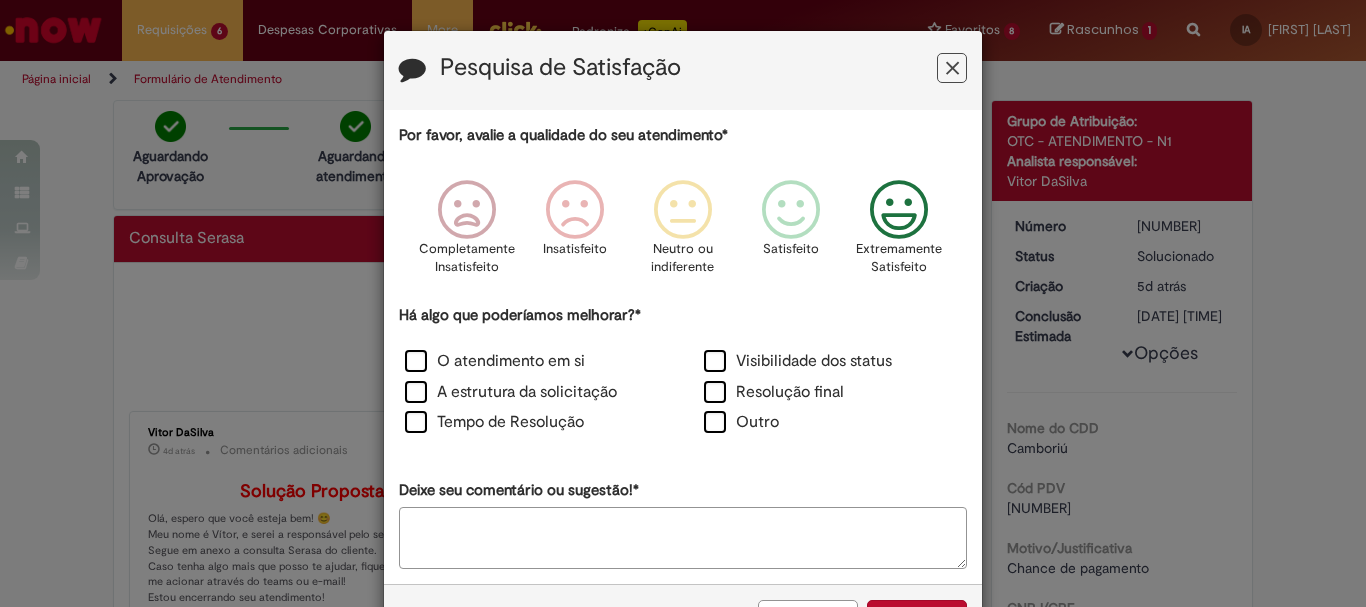 scroll, scrollTop: 73, scrollLeft: 0, axis: vertical 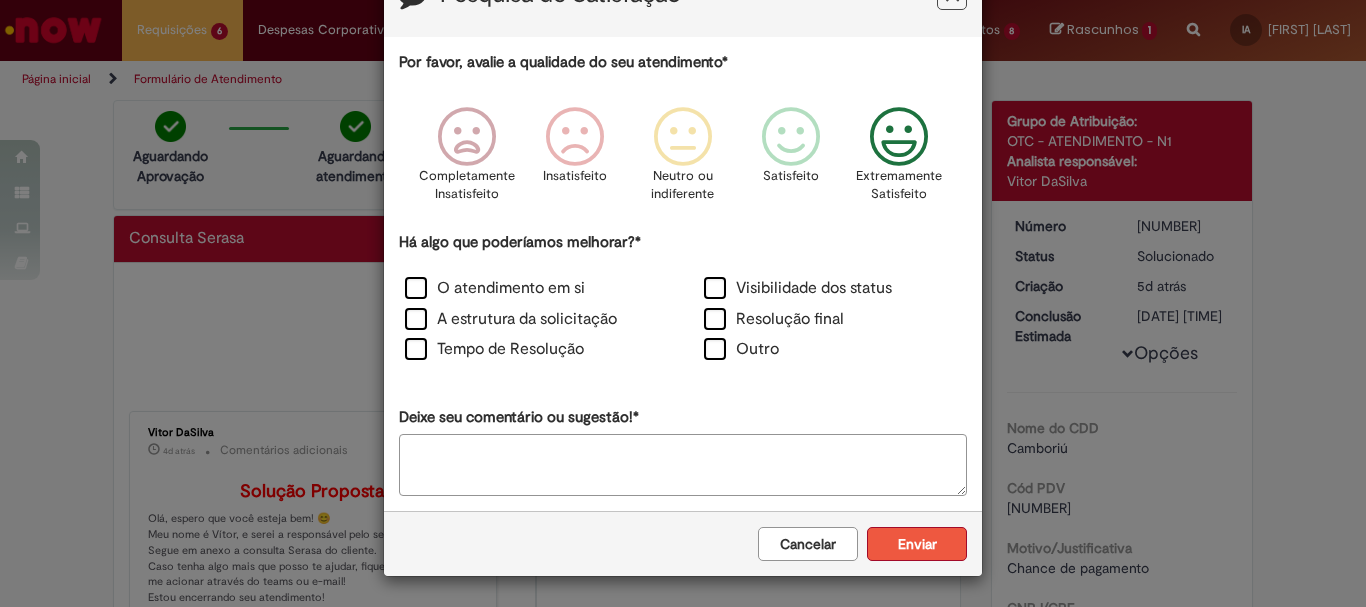 click on "Enviar" at bounding box center (917, 544) 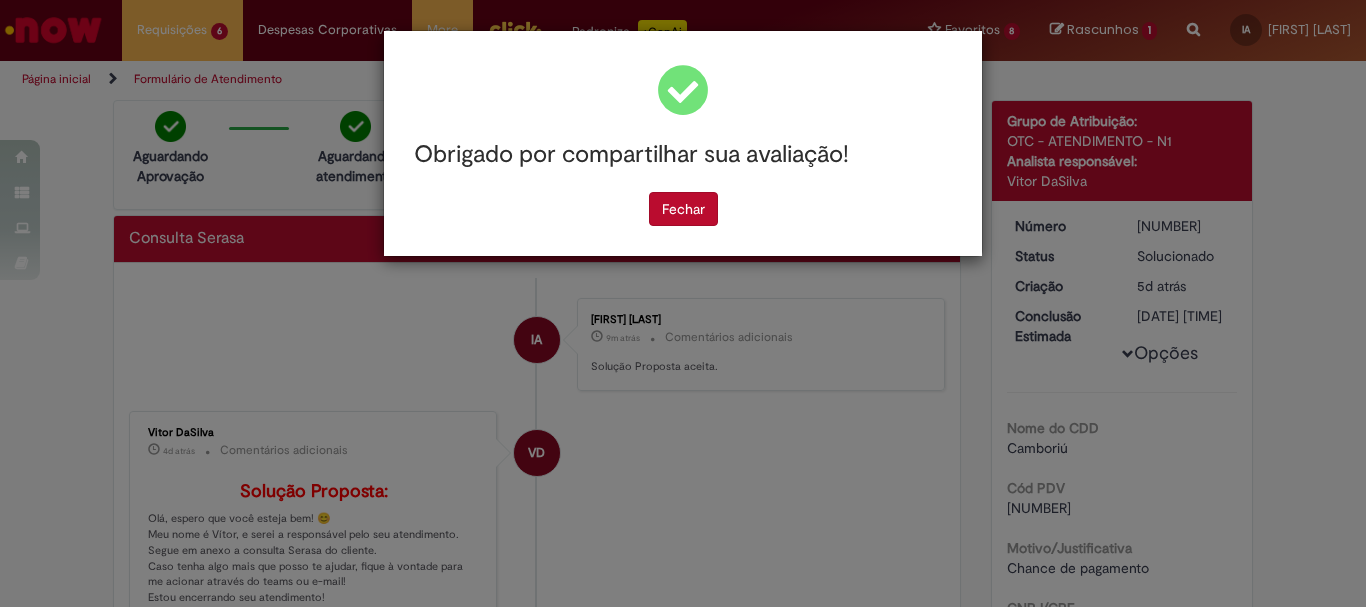 scroll, scrollTop: 0, scrollLeft: 0, axis: both 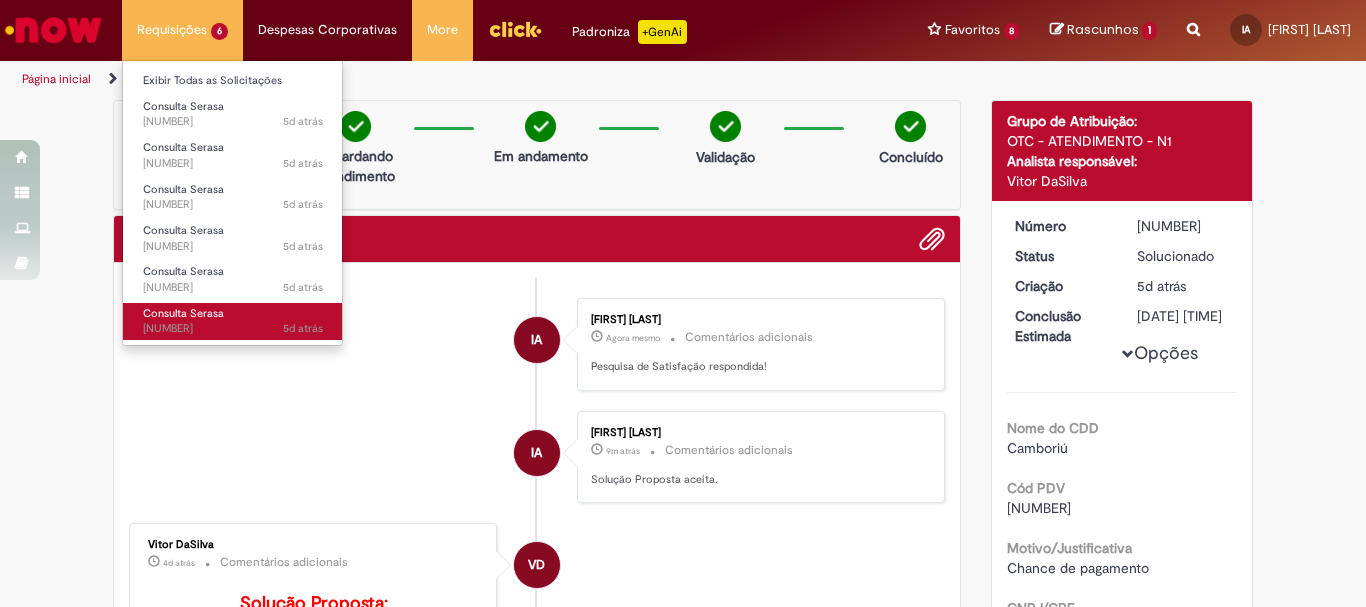 click on "Consulta Serasa" at bounding box center (183, 313) 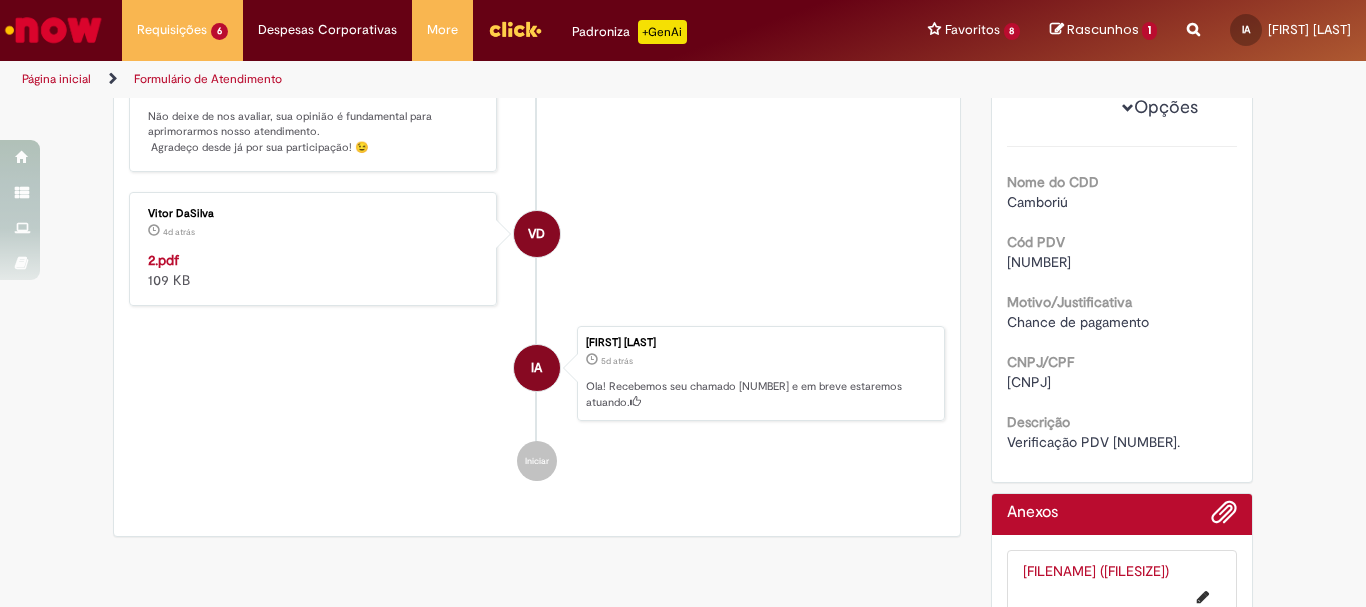 scroll, scrollTop: 515, scrollLeft: 0, axis: vertical 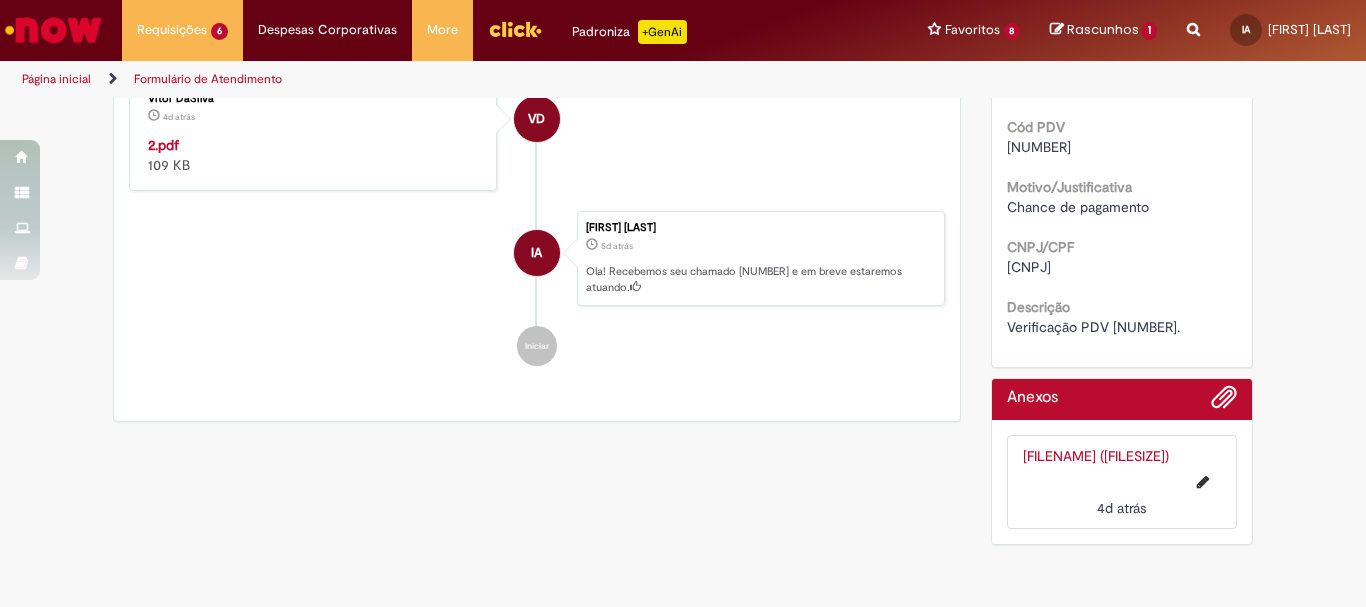 click on "2.pdf (109.1 KB)" at bounding box center (1096, 456) 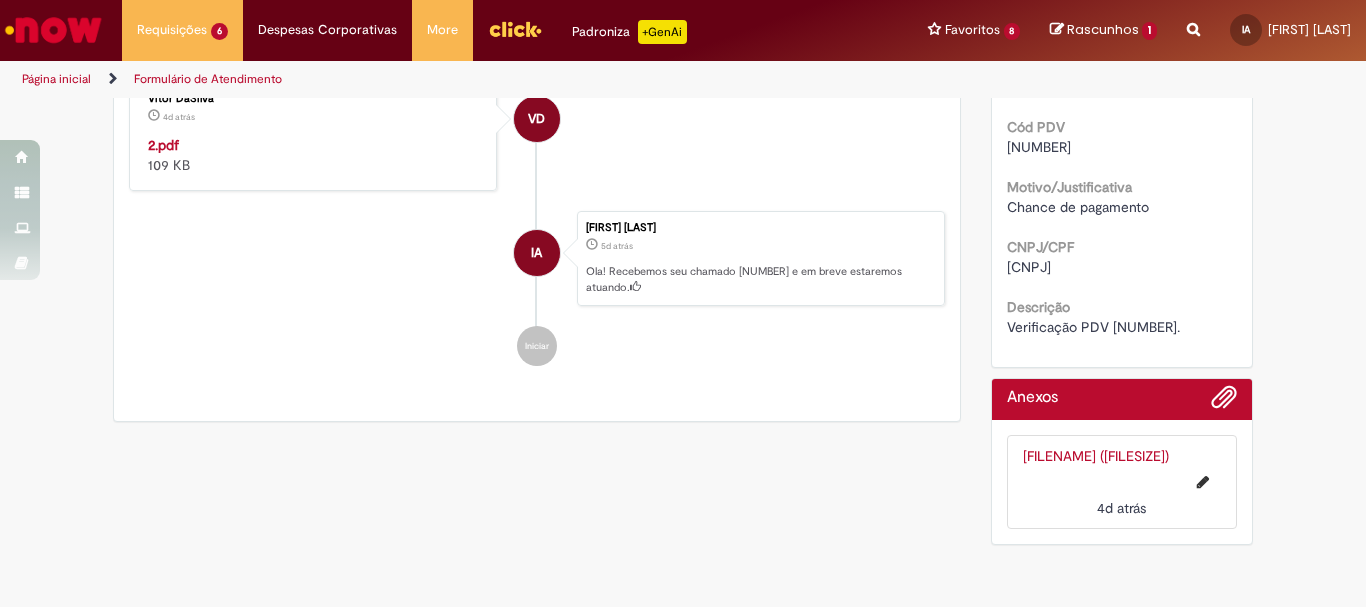 click on "Verificação PDV 23164." at bounding box center (1093, 327) 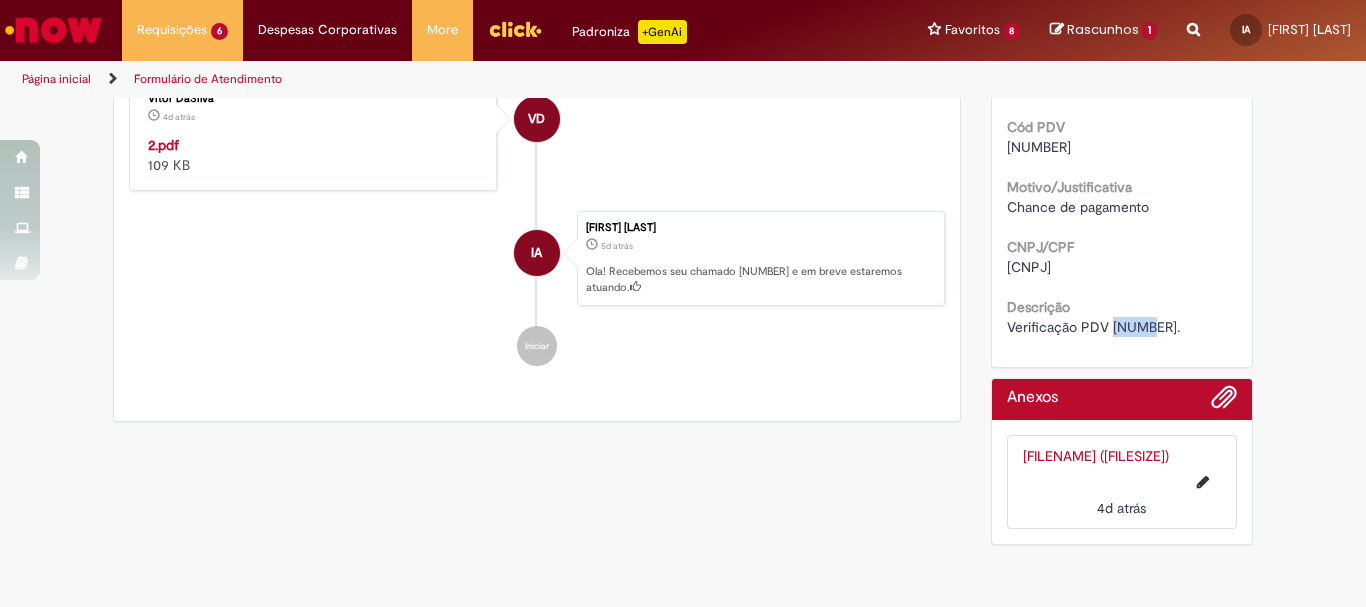 click on "Verificação PDV 23164." at bounding box center [1093, 327] 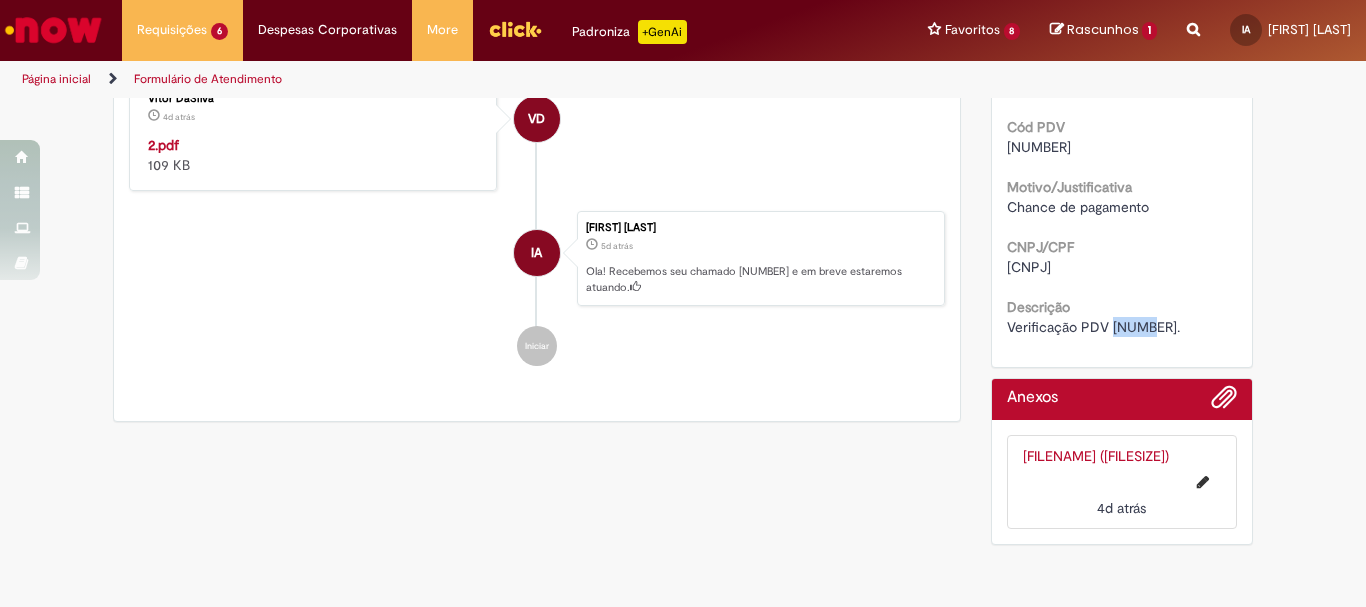 copy on "23164" 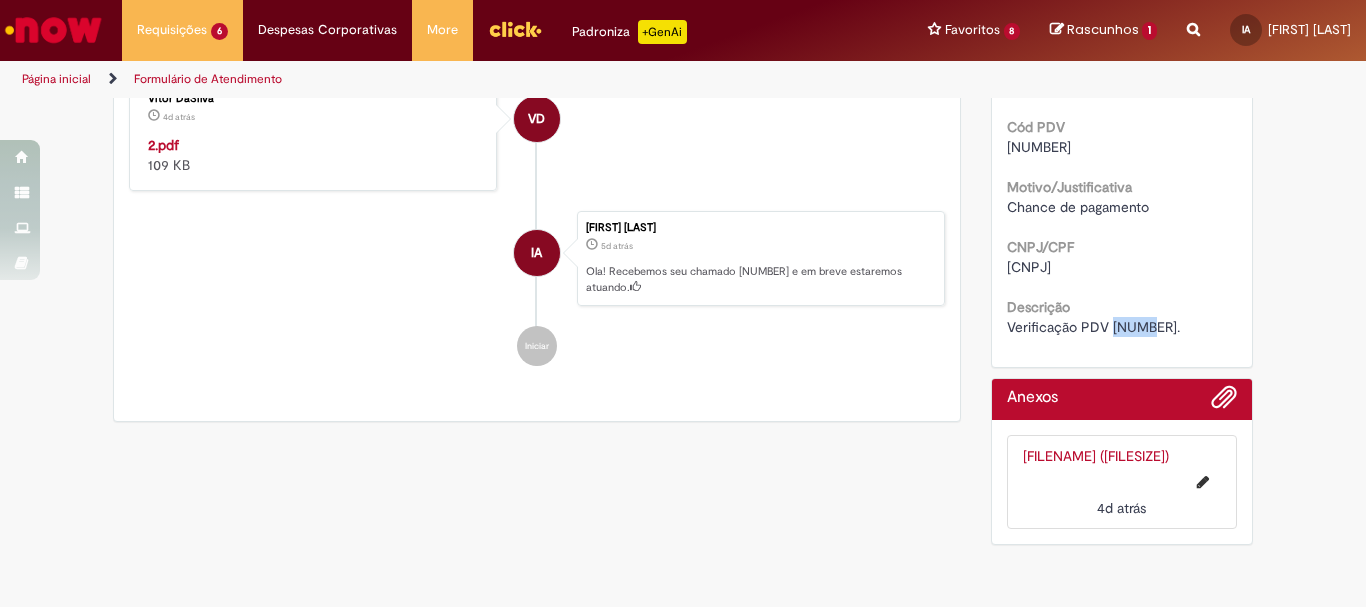 scroll, scrollTop: 0, scrollLeft: 0, axis: both 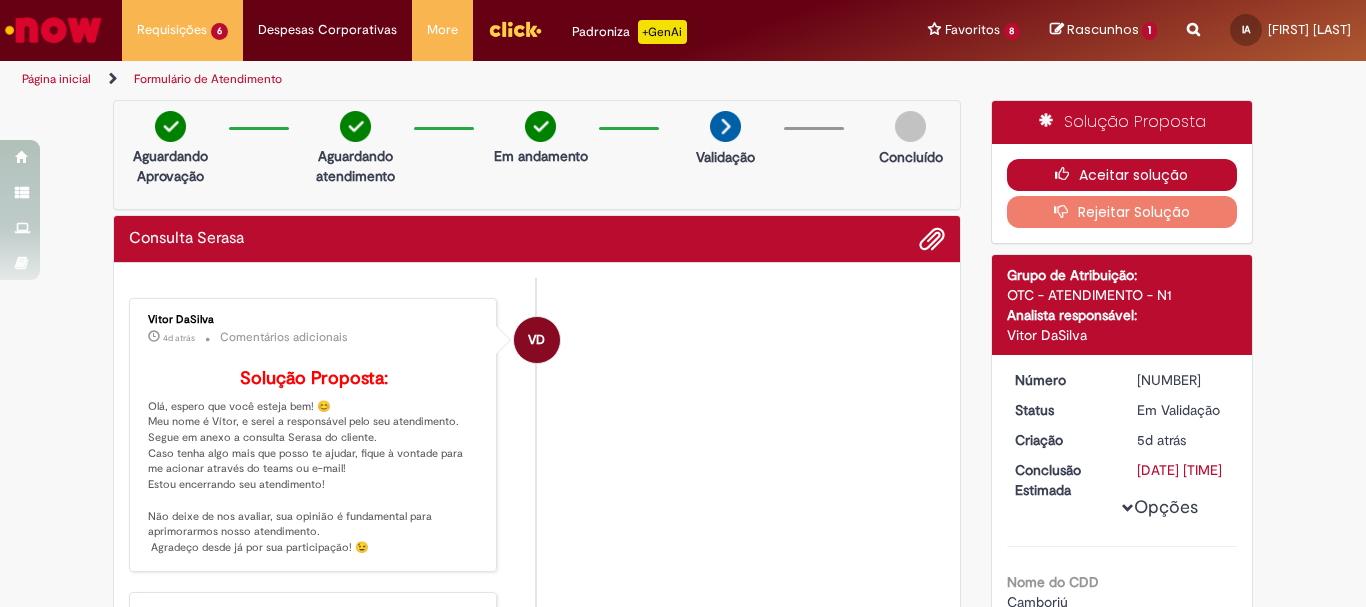 click on "Aceitar solução" at bounding box center (1122, 175) 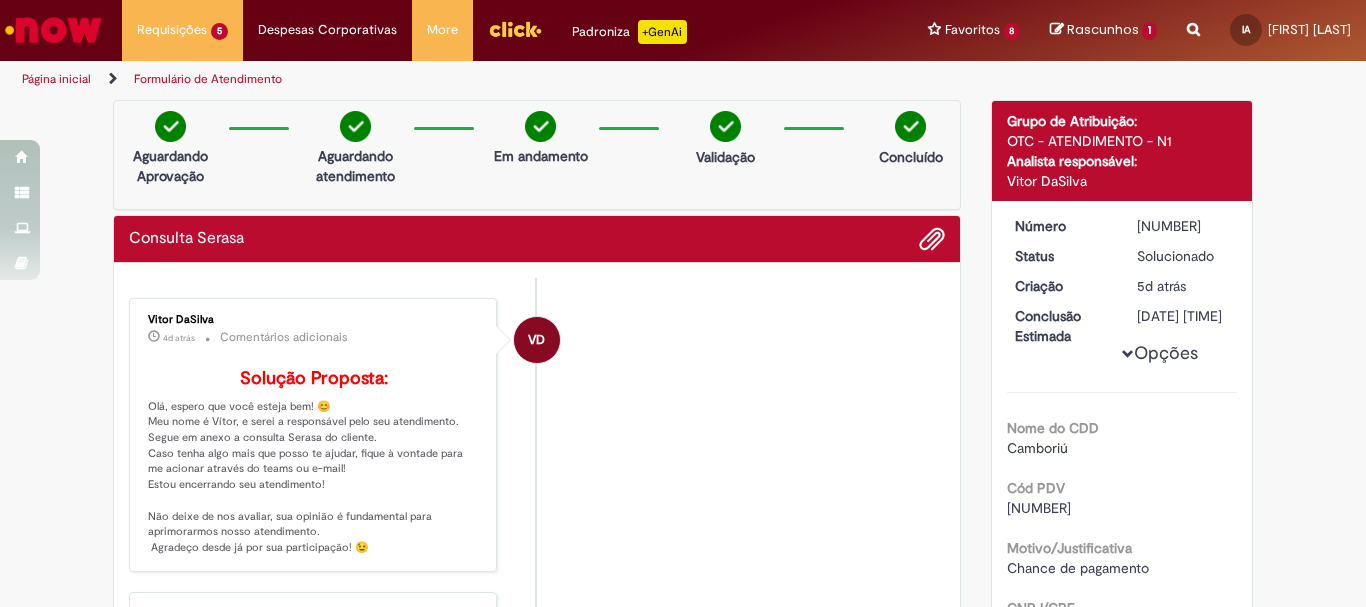 scroll, scrollTop: 400, scrollLeft: 0, axis: vertical 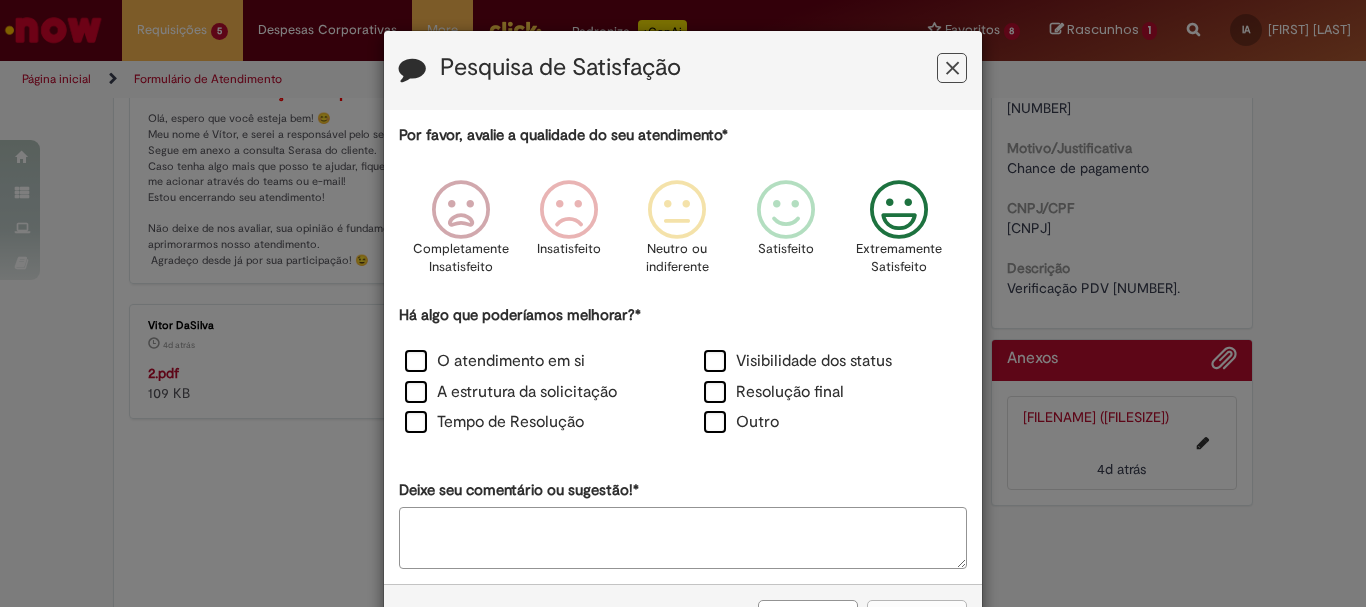 click at bounding box center [899, 210] 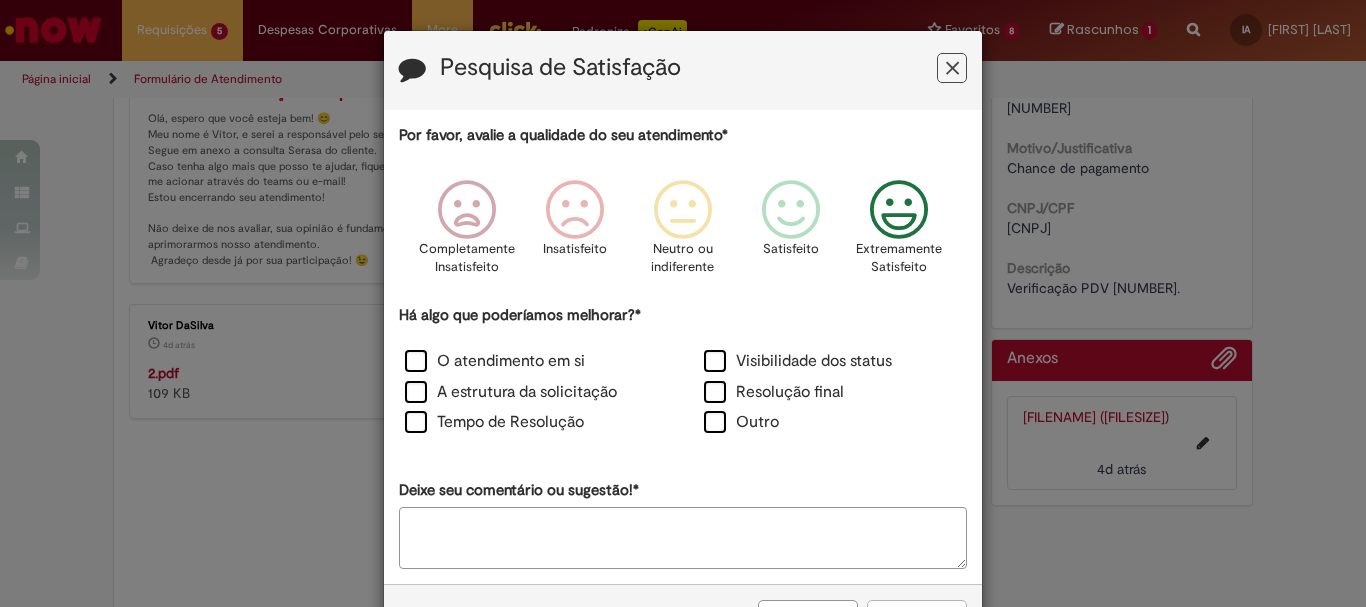 click on "O atendimento em si" at bounding box center [533, 363] 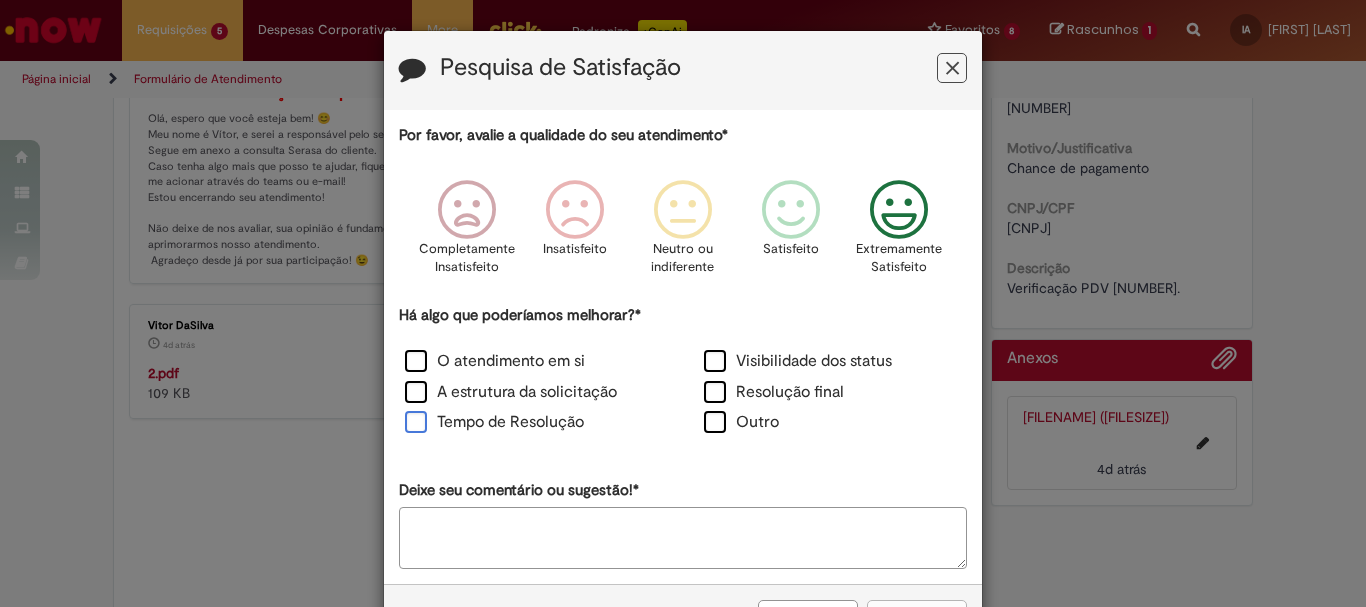 click on "Tempo de Resolução" at bounding box center (494, 422) 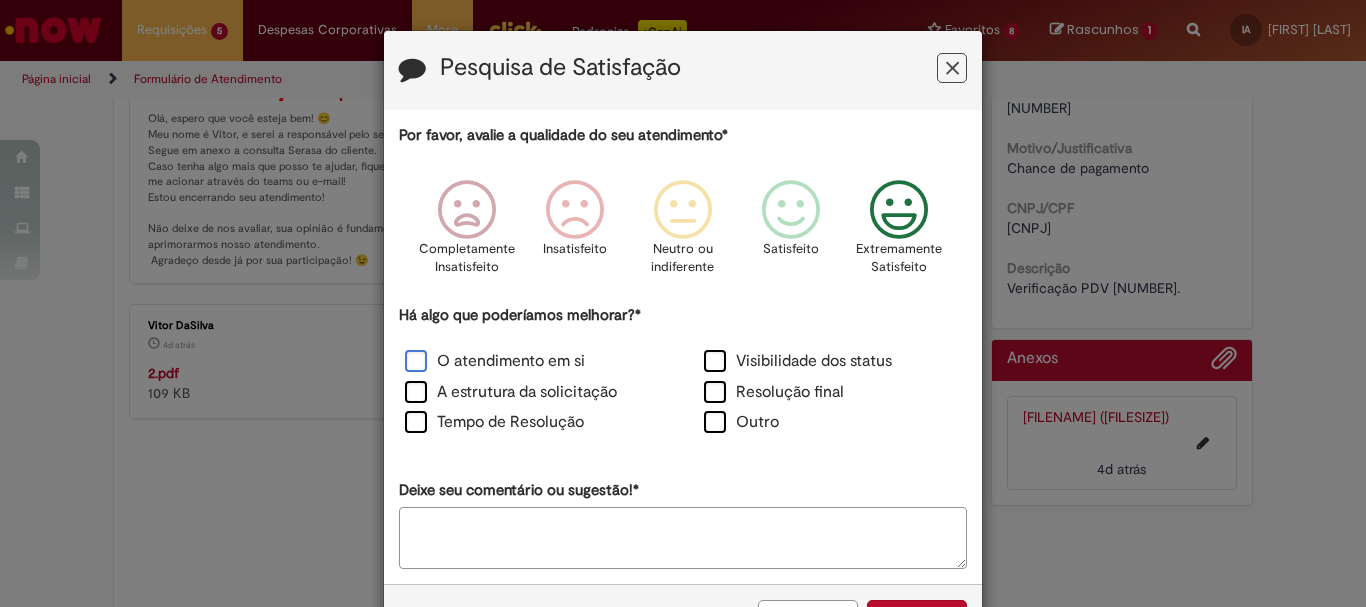 click on "O atendimento em si" at bounding box center (495, 361) 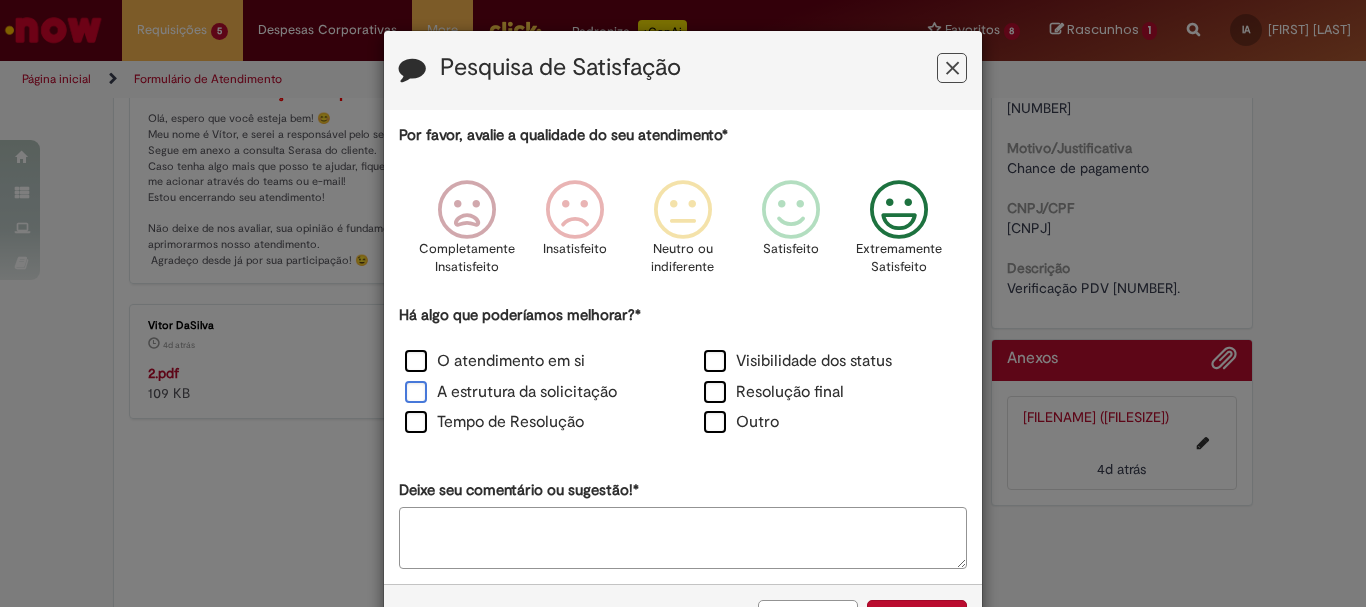 click on "A estrutura da solicitação" at bounding box center (511, 392) 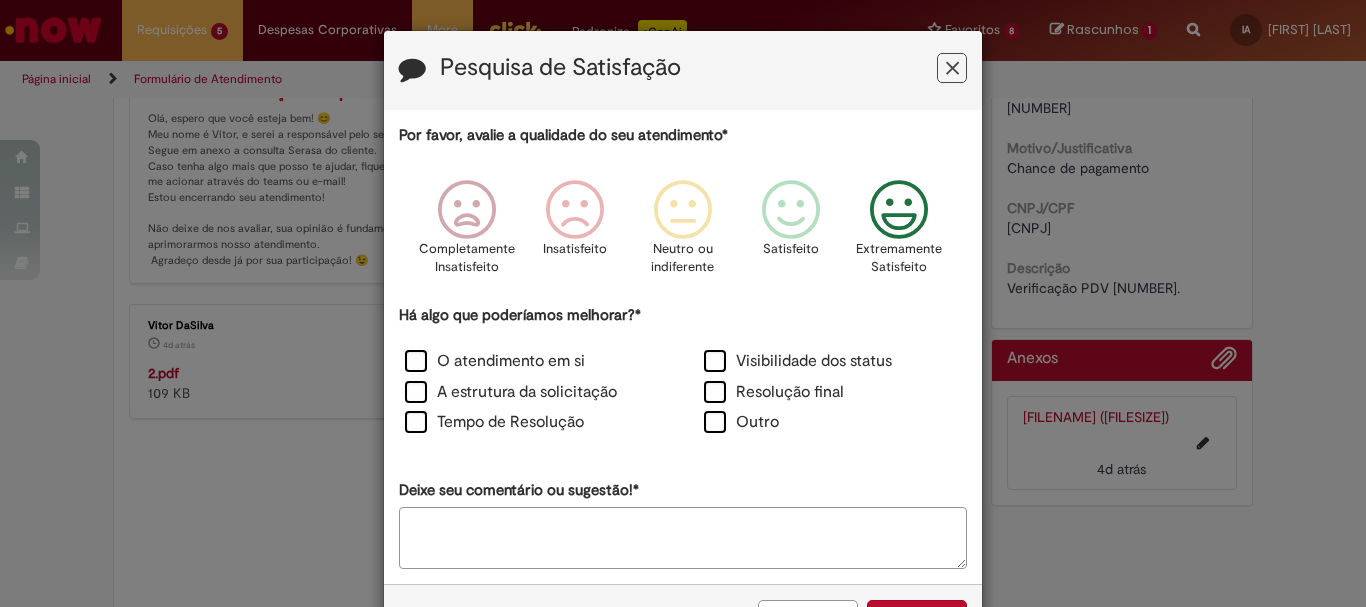 scroll, scrollTop: 73, scrollLeft: 0, axis: vertical 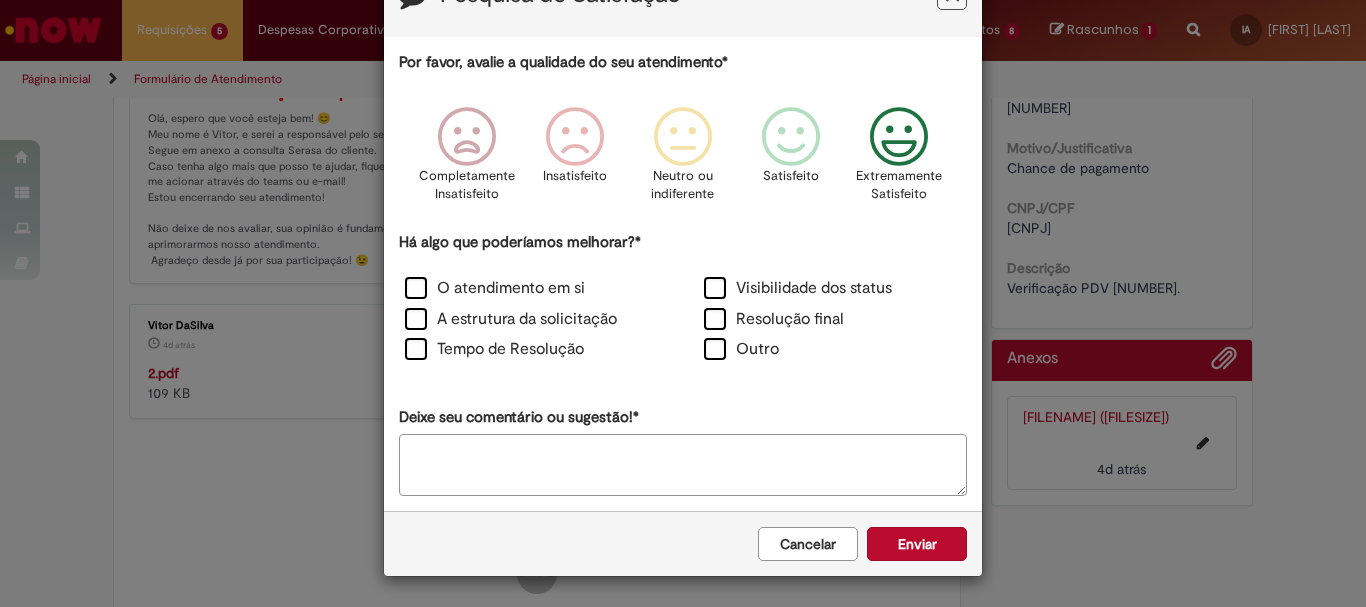 click on "Enviar" at bounding box center (917, 544) 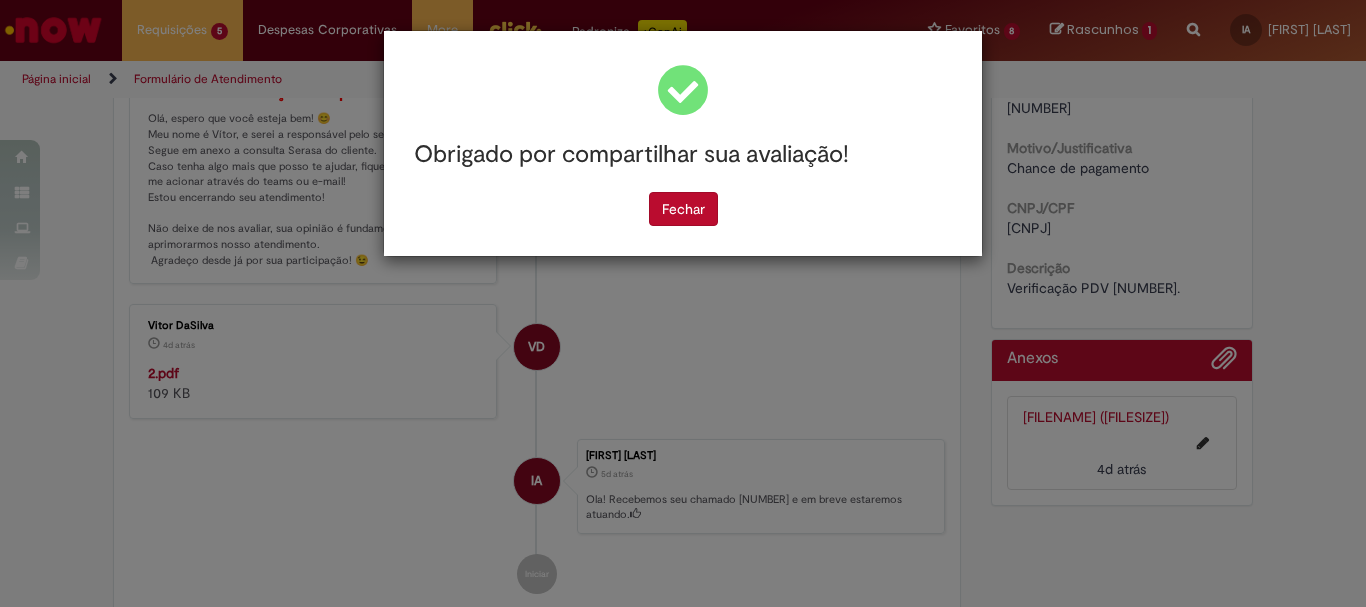 scroll, scrollTop: 0, scrollLeft: 0, axis: both 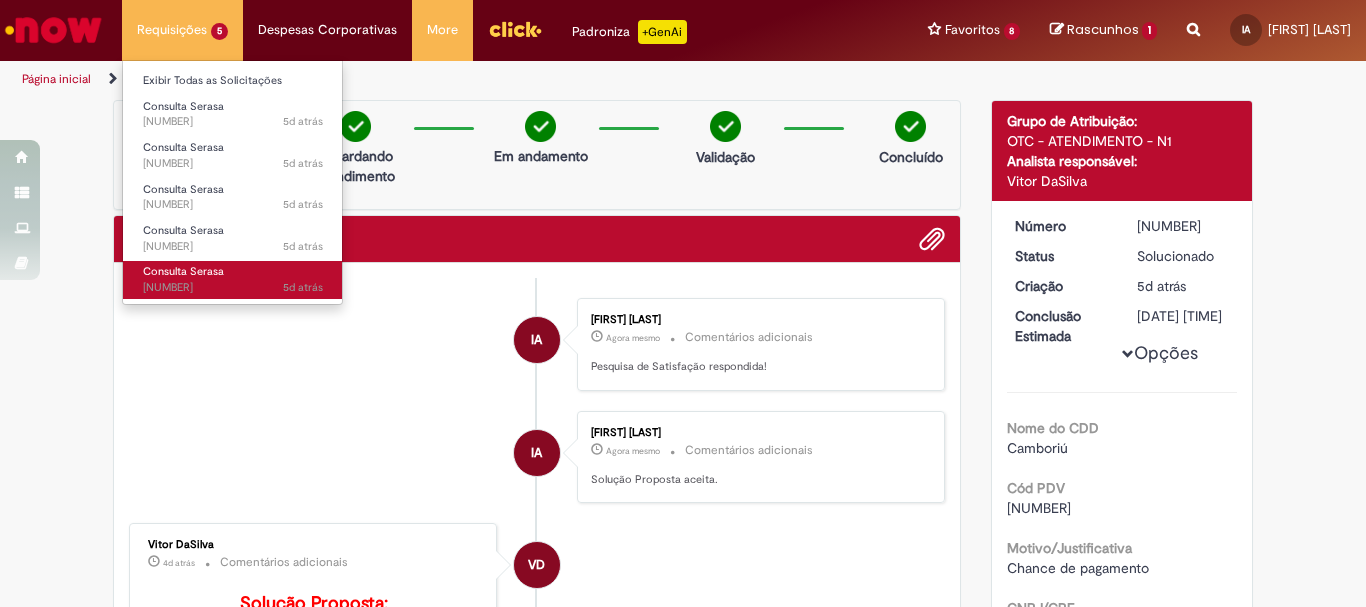 click on "Consulta Serasa" at bounding box center [183, 271] 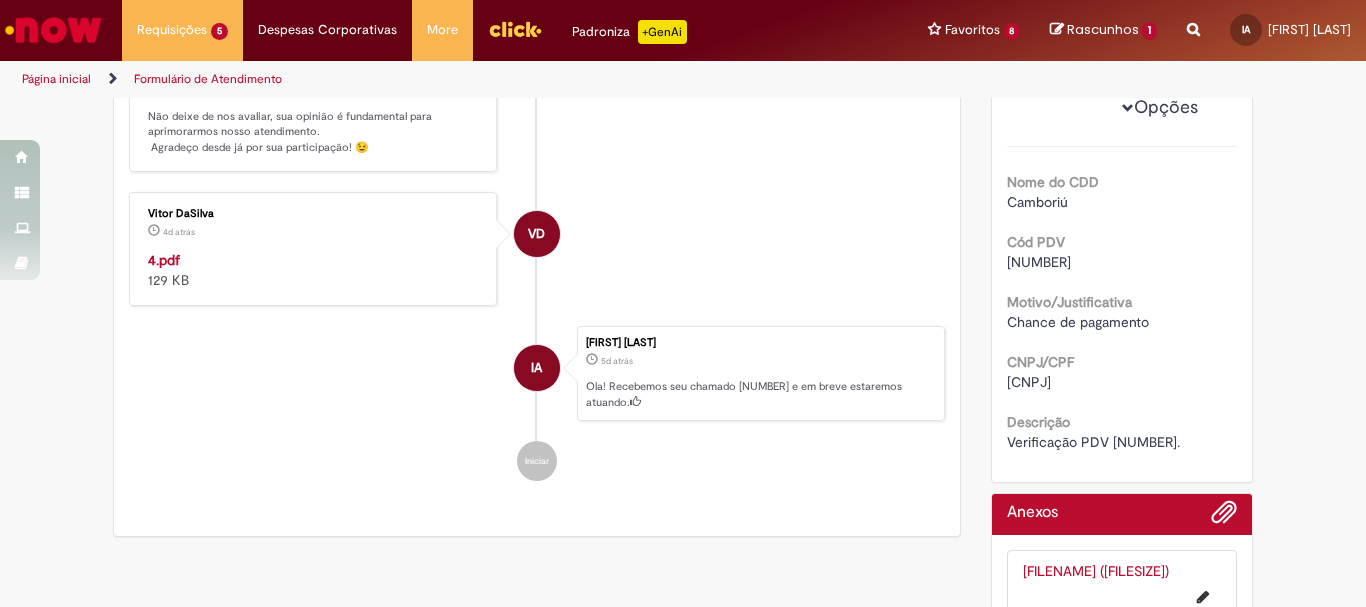 scroll, scrollTop: 500, scrollLeft: 0, axis: vertical 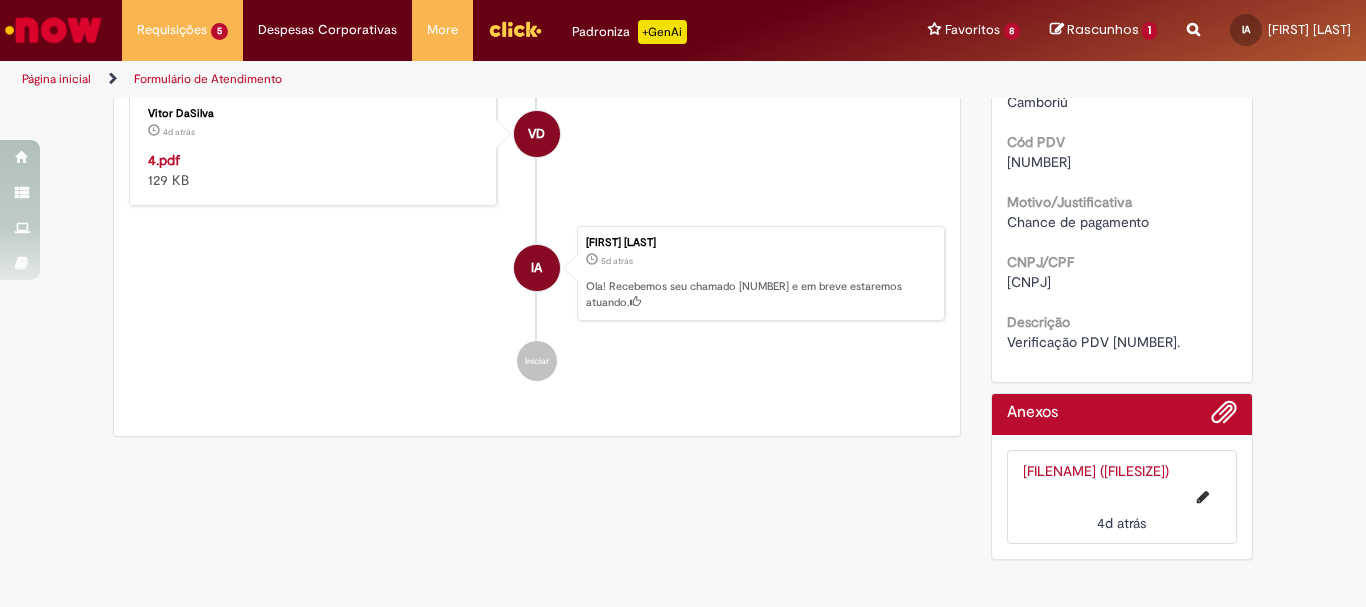 click on "4.pdf (128.9 KB)" at bounding box center (1096, 471) 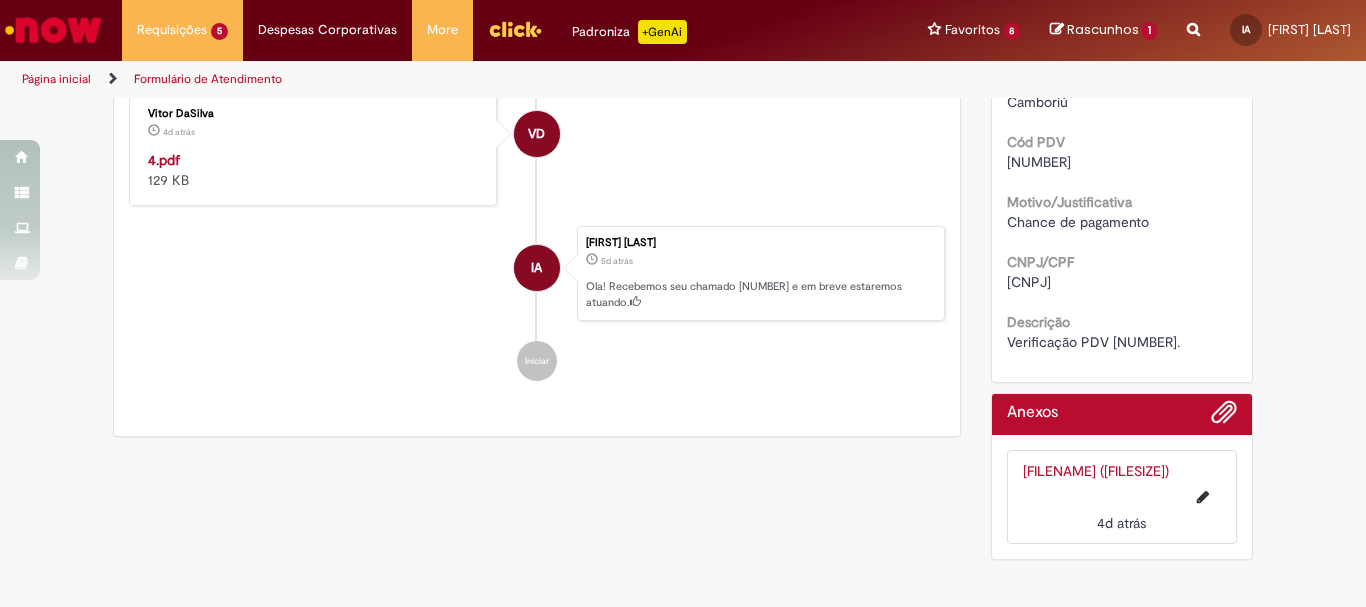 click on "Verificação PDV 18532." at bounding box center [1093, 342] 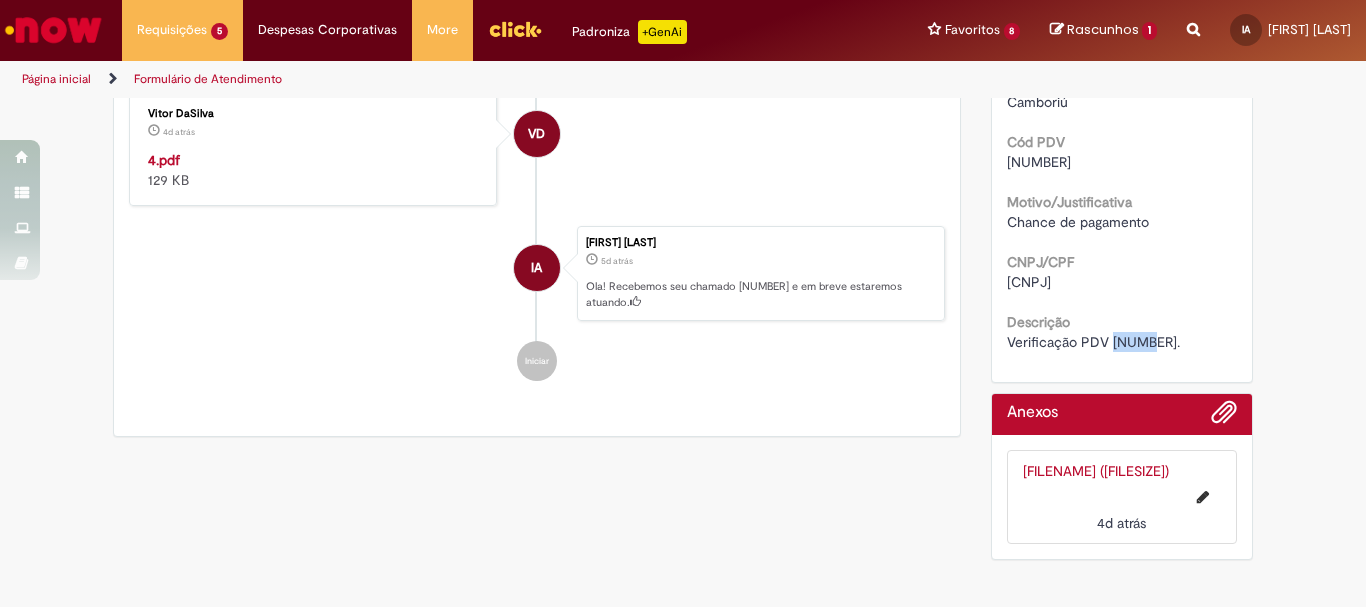 click on "Verificação PDV 18532." at bounding box center (1093, 342) 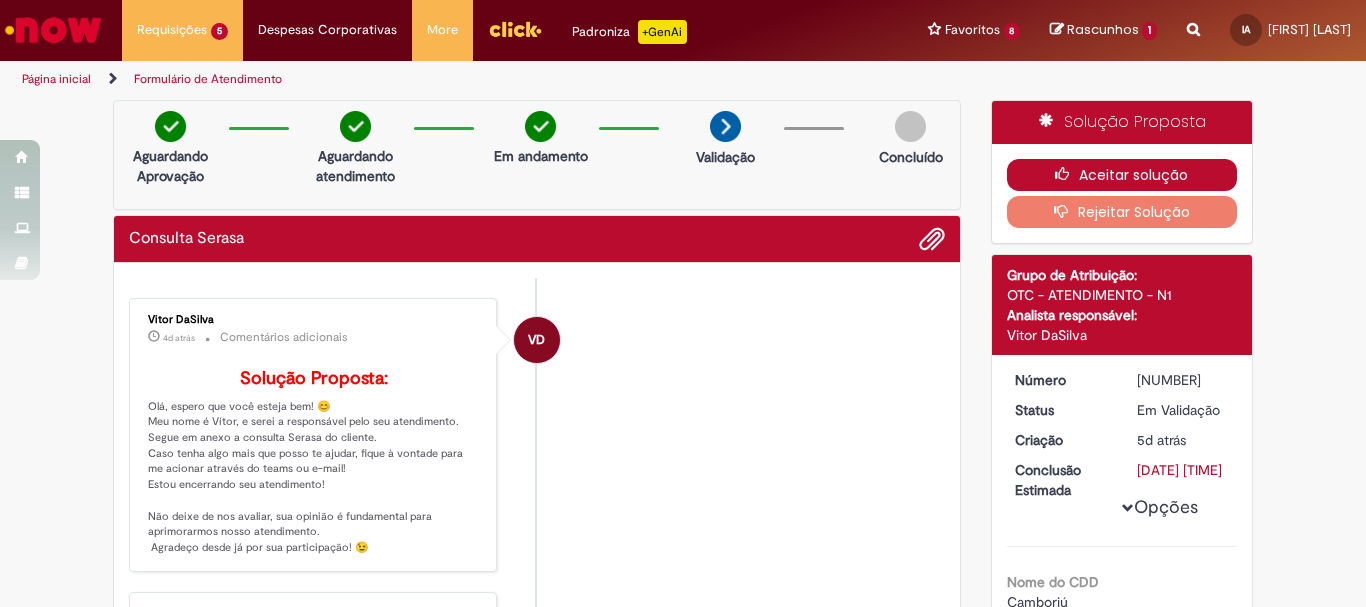 click on "Aceitar solução" at bounding box center [1122, 175] 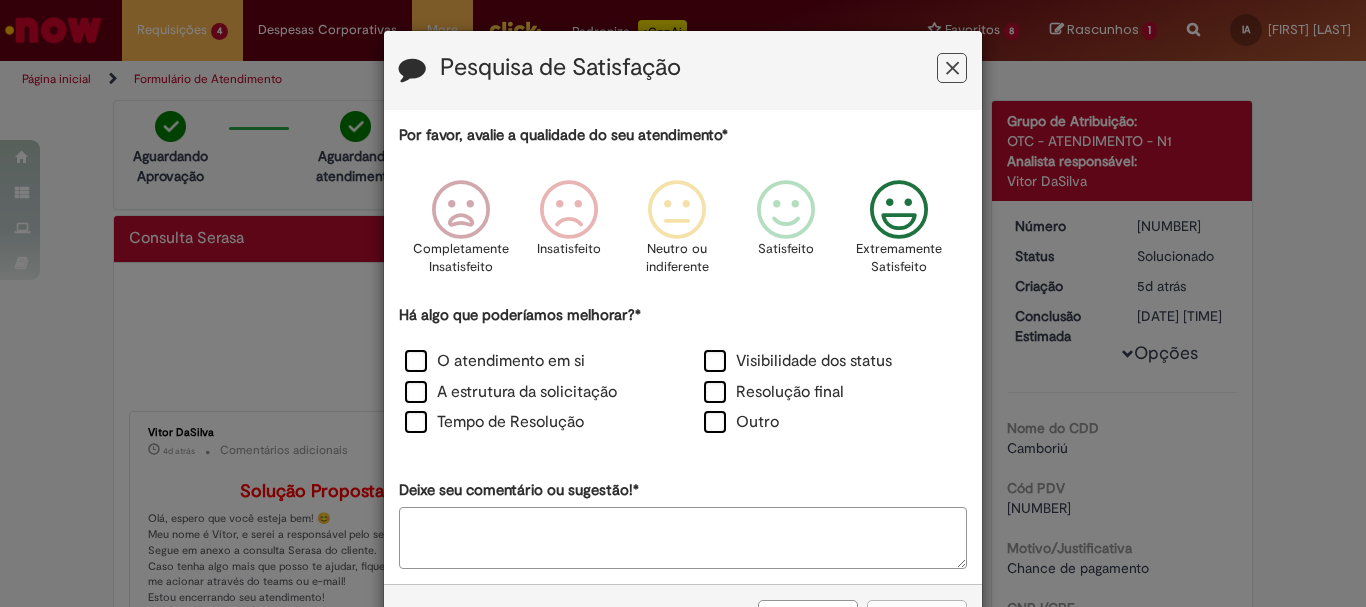 click on "Extremamente Satisfeito" at bounding box center [900, 233] 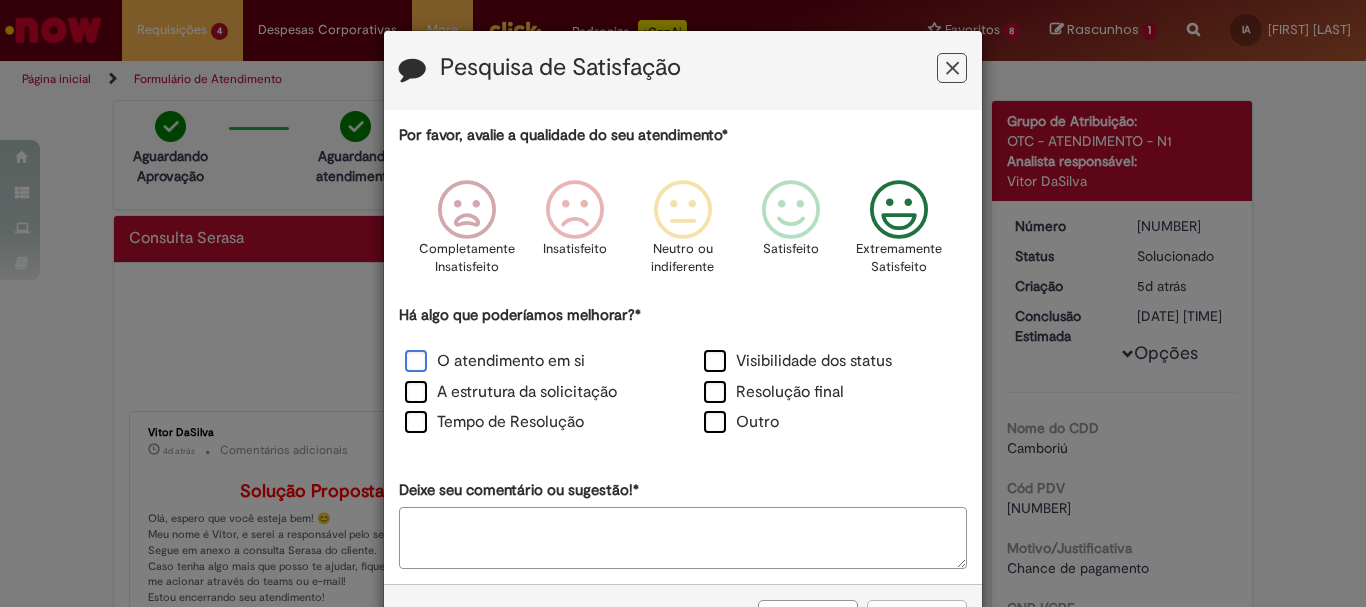 click on "O atendimento em si" at bounding box center (495, 361) 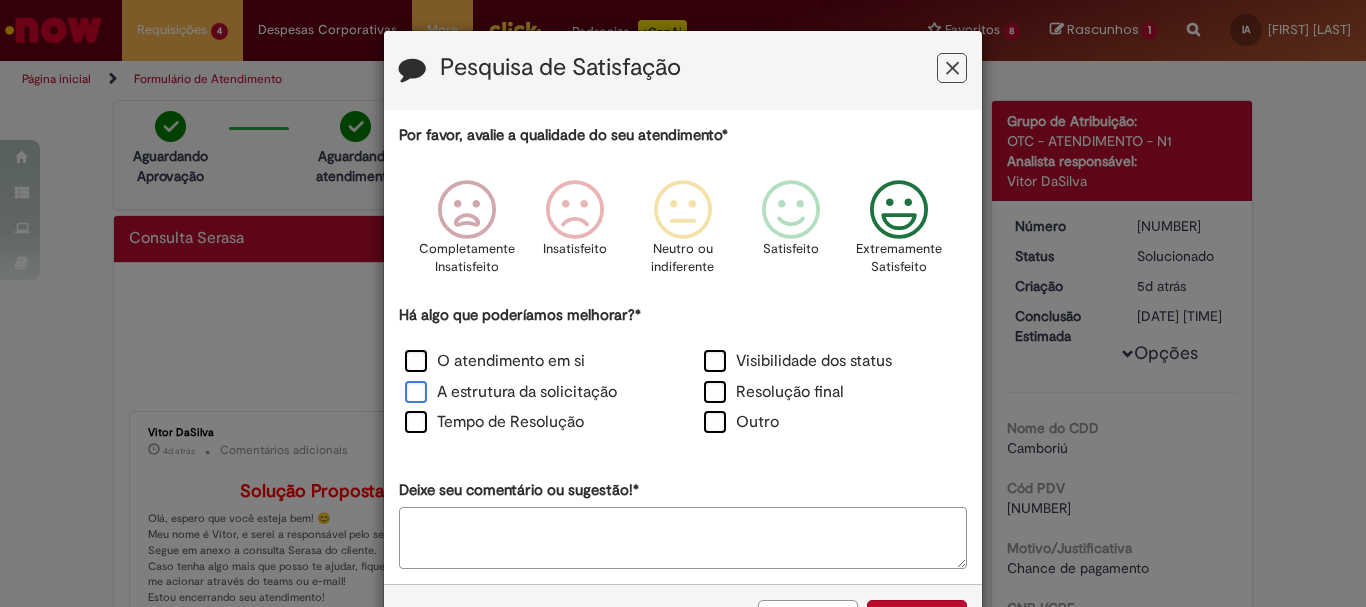 click on "A estrutura da solicitação" at bounding box center (511, 392) 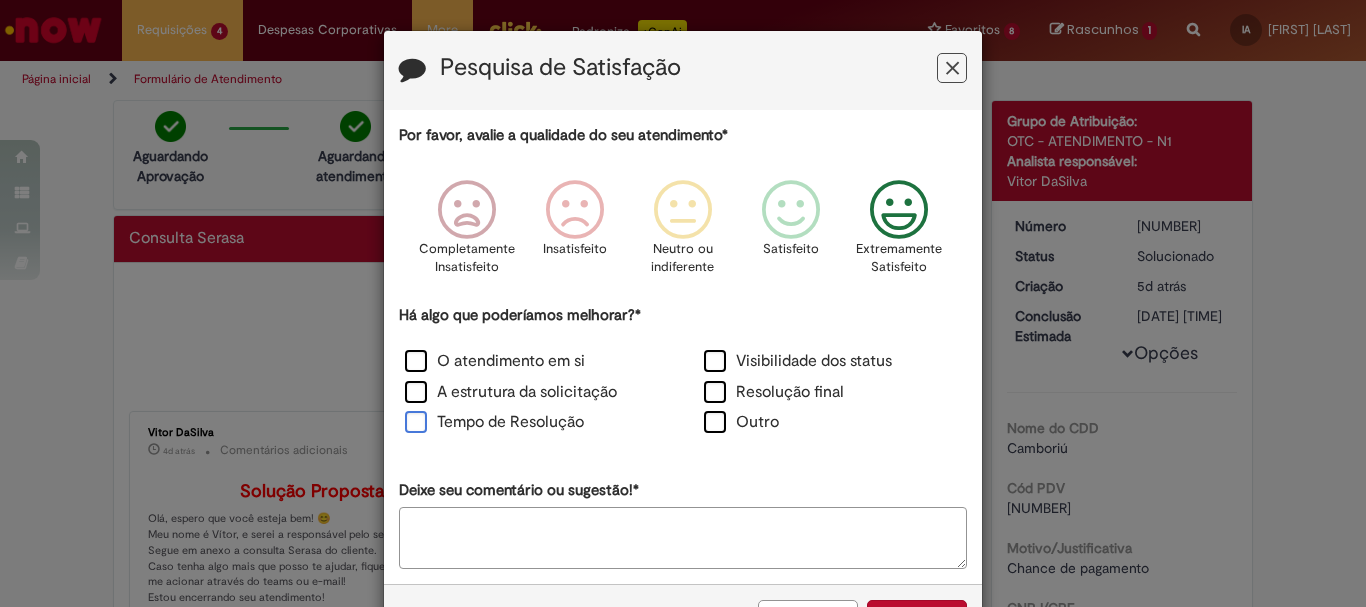 click on "Tempo de Resolução" at bounding box center [494, 422] 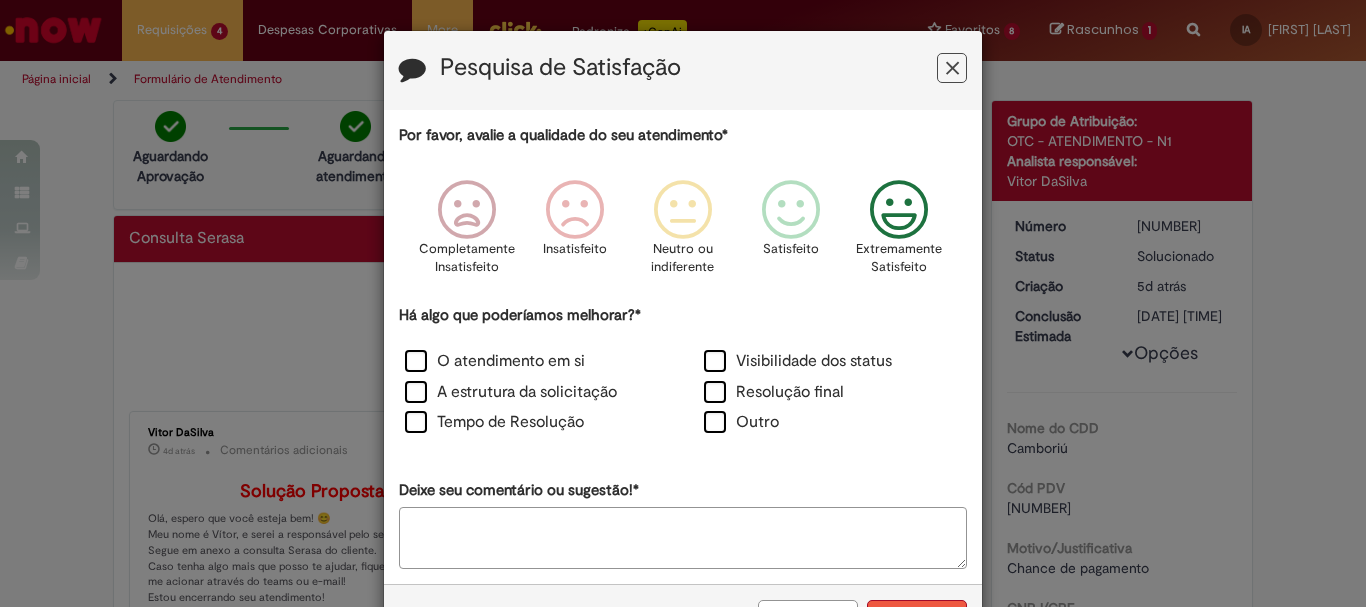 scroll, scrollTop: 73, scrollLeft: 0, axis: vertical 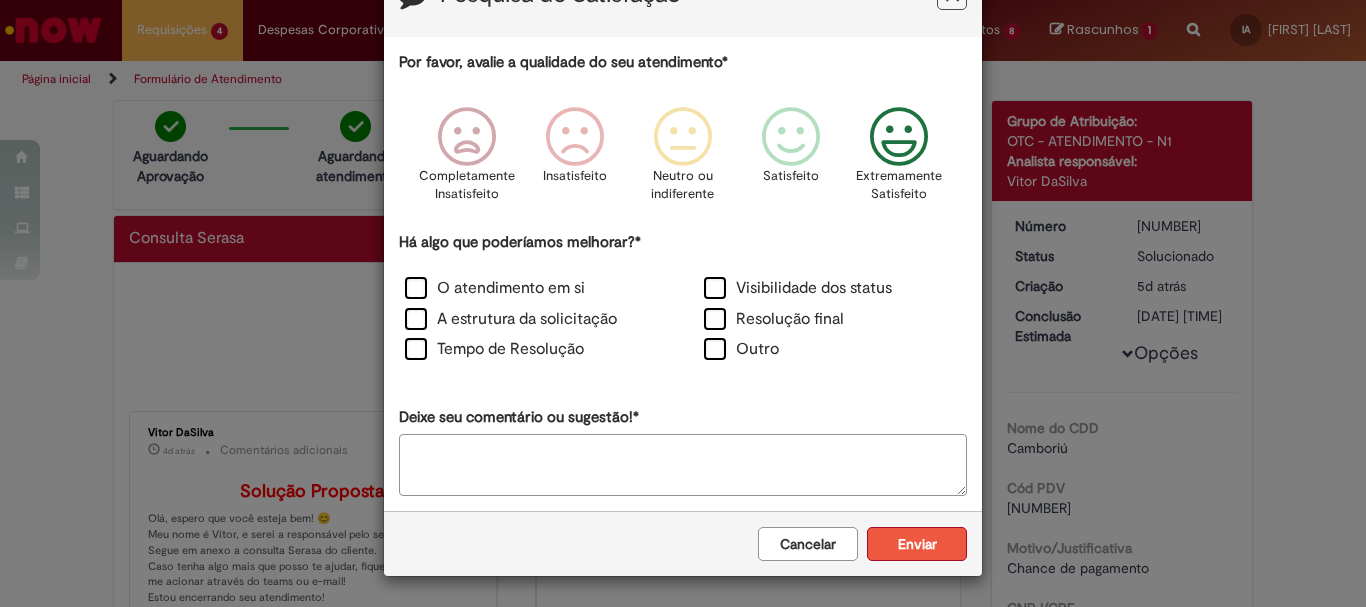 click on "Enviar" at bounding box center [917, 544] 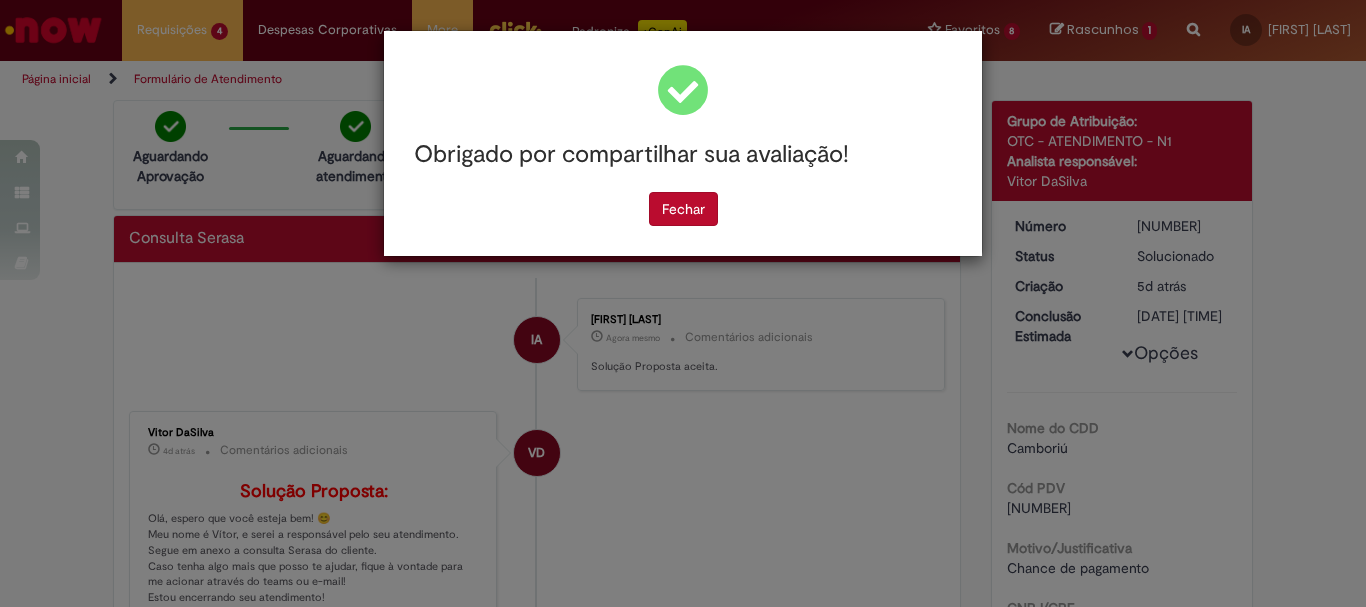 scroll, scrollTop: 0, scrollLeft: 0, axis: both 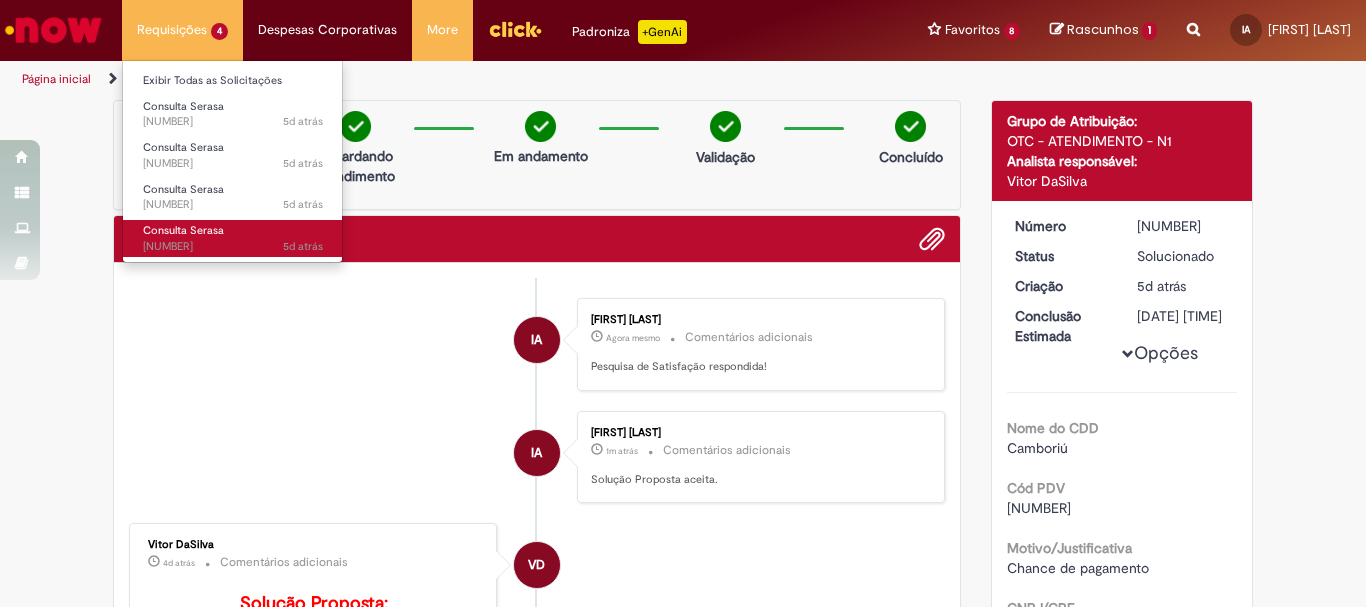 click on "Consulta Serasa" at bounding box center [183, 230] 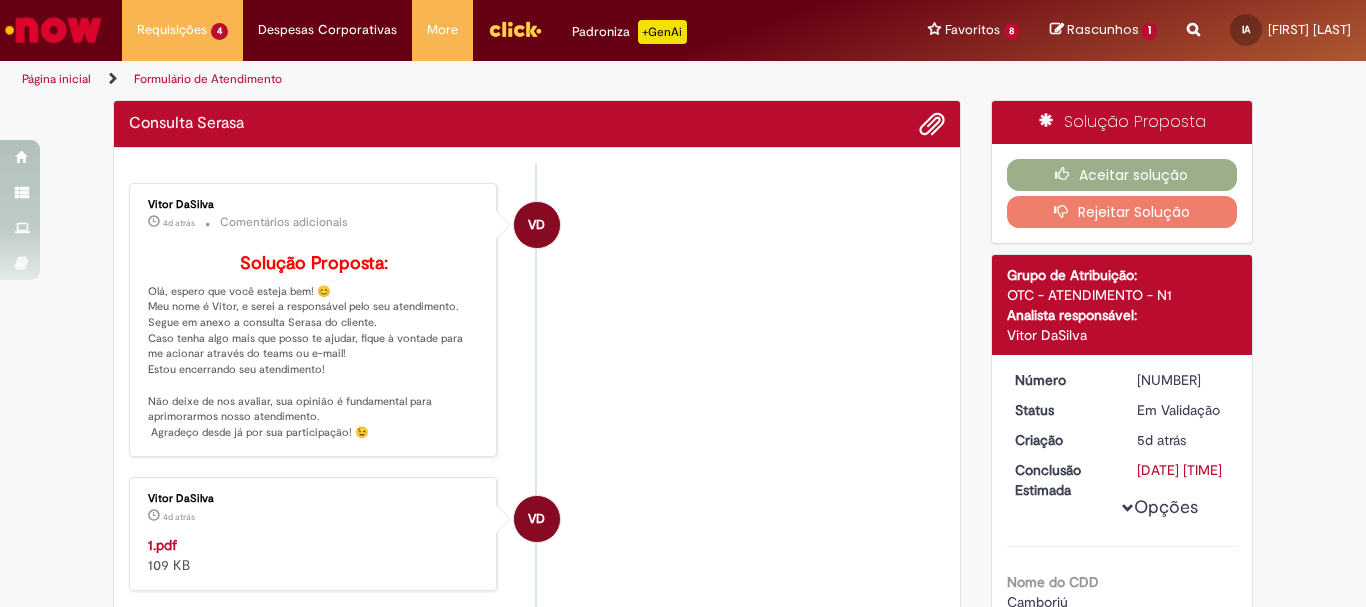 scroll, scrollTop: 515, scrollLeft: 0, axis: vertical 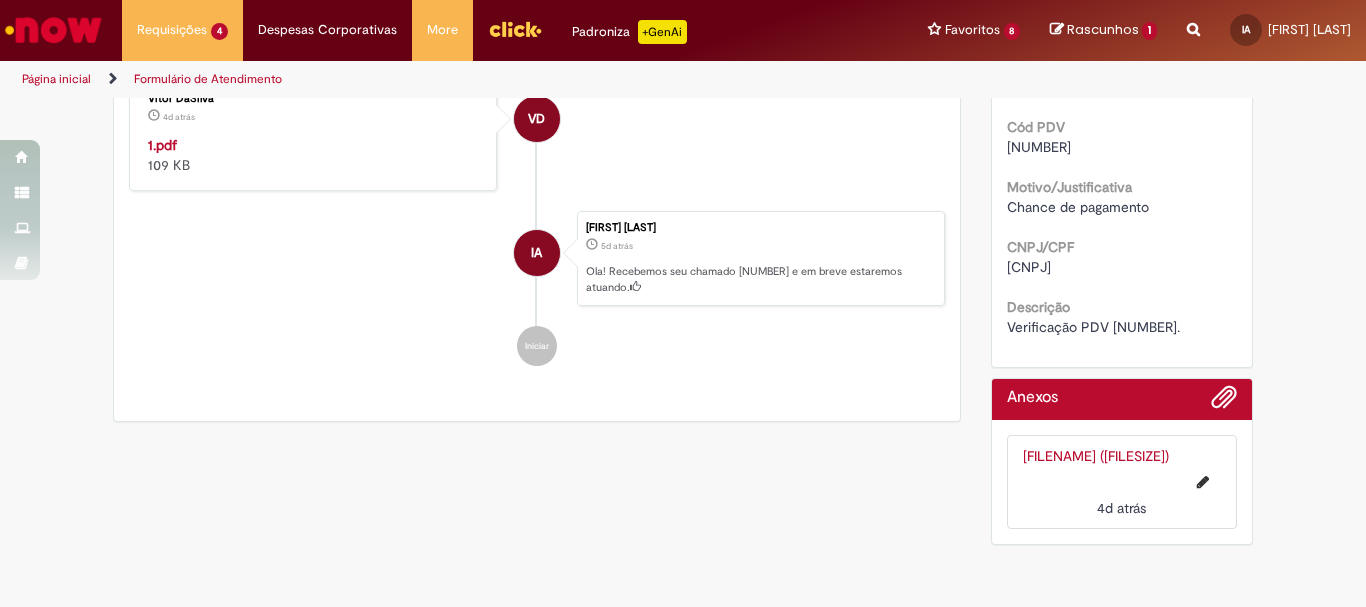 click on "1.pdf (108.5 KB)" at bounding box center (1096, 456) 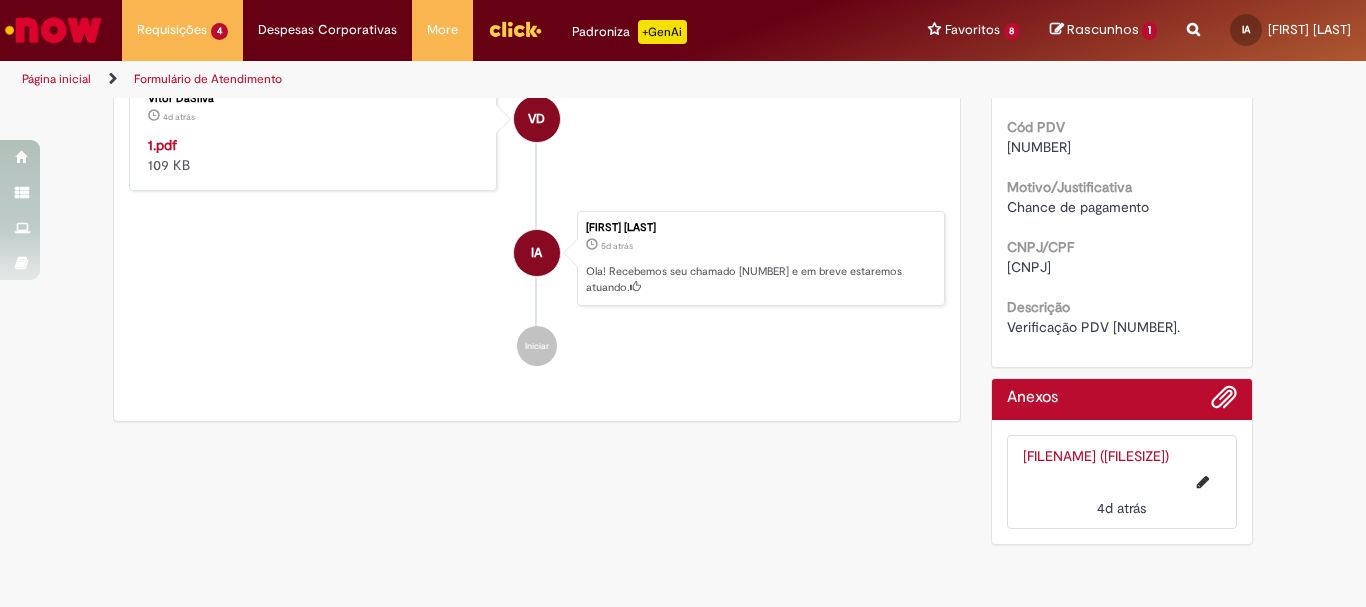 scroll, scrollTop: 574, scrollLeft: 0, axis: vertical 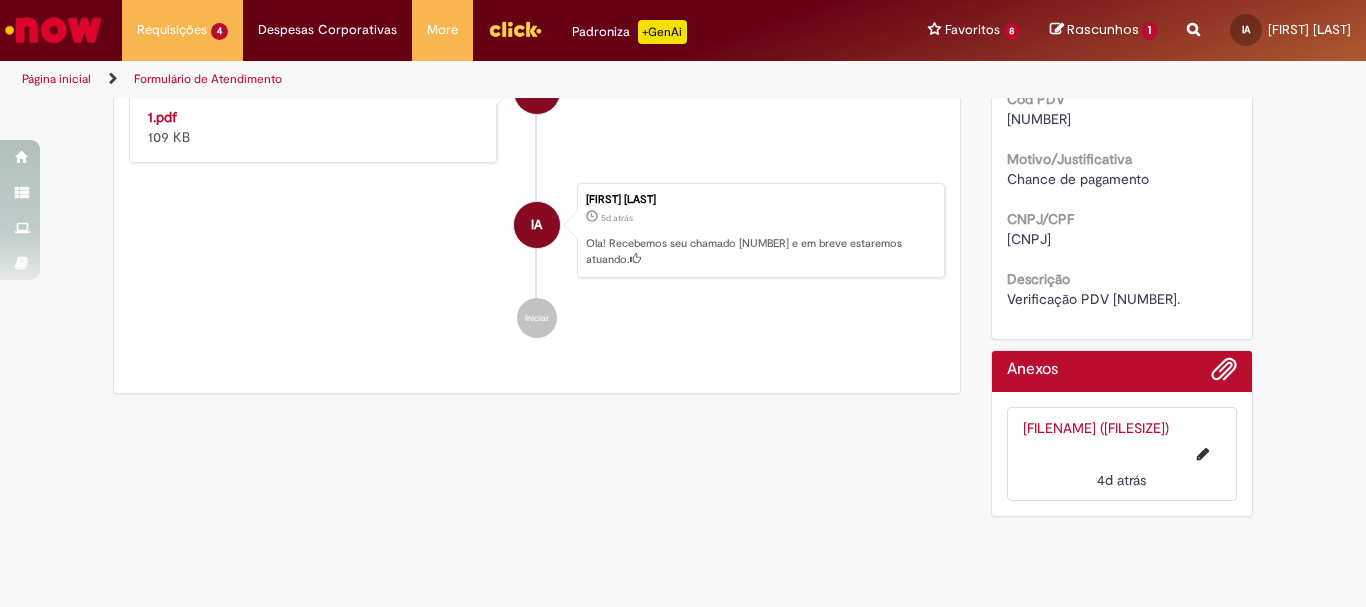 click on "Verificação PDV 23368." at bounding box center [1093, 299] 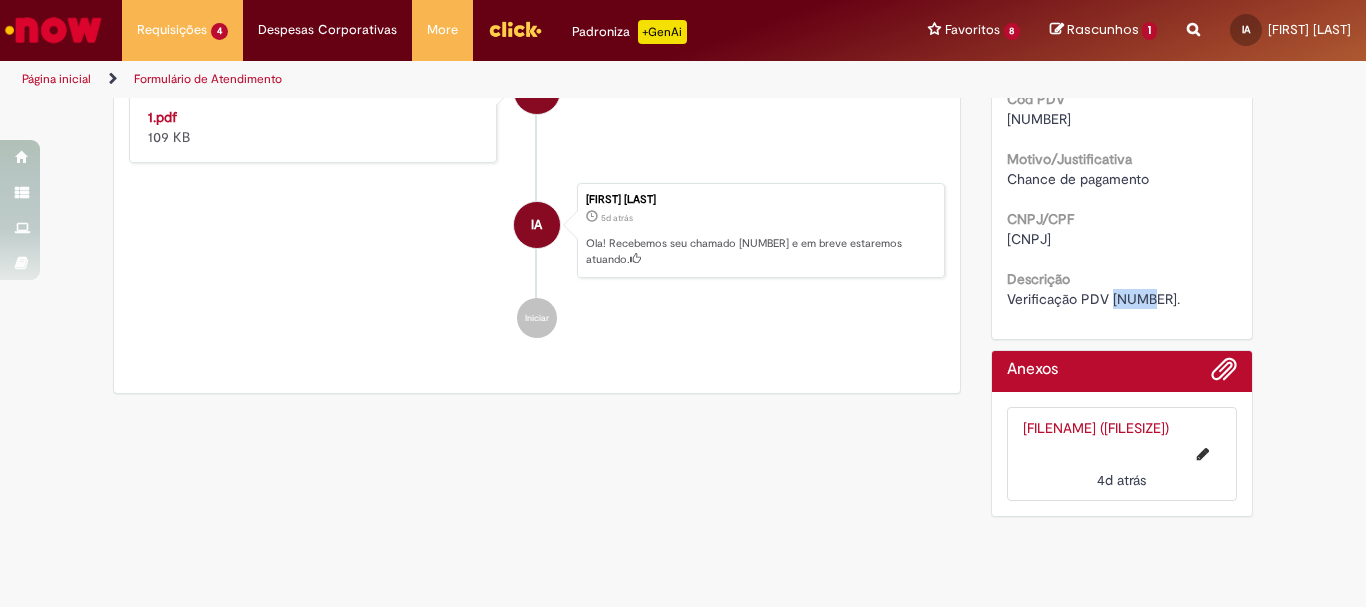 click on "Verificação PDV 23368." at bounding box center (1093, 299) 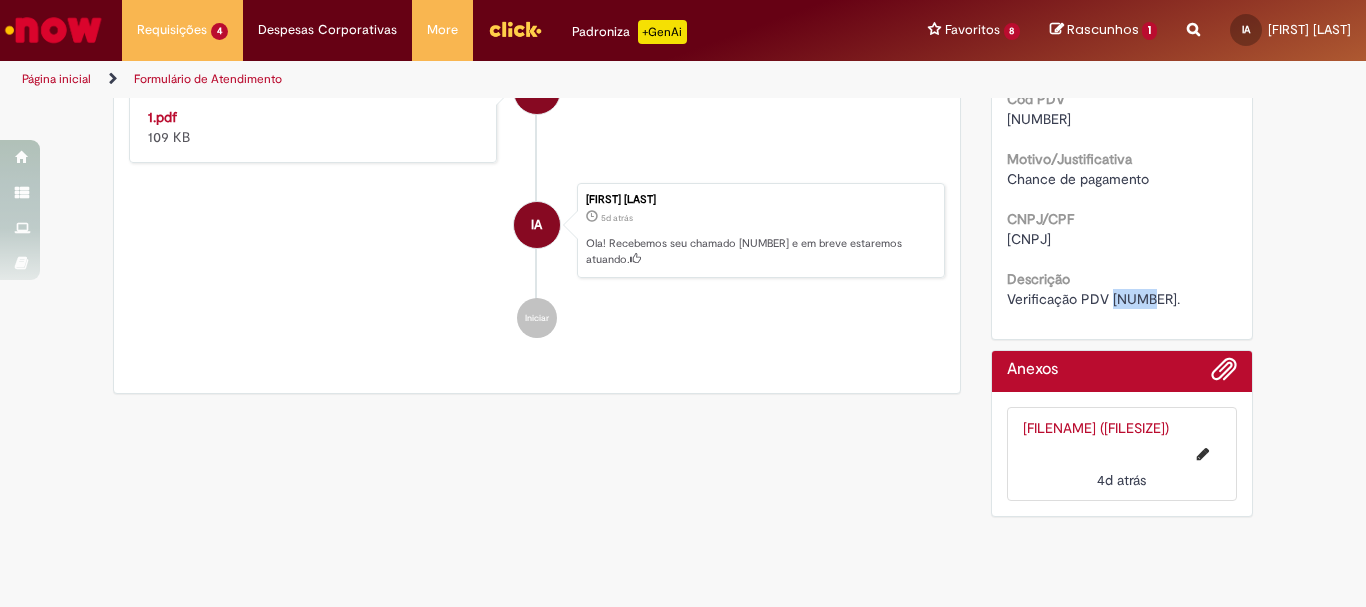 copy on "23368" 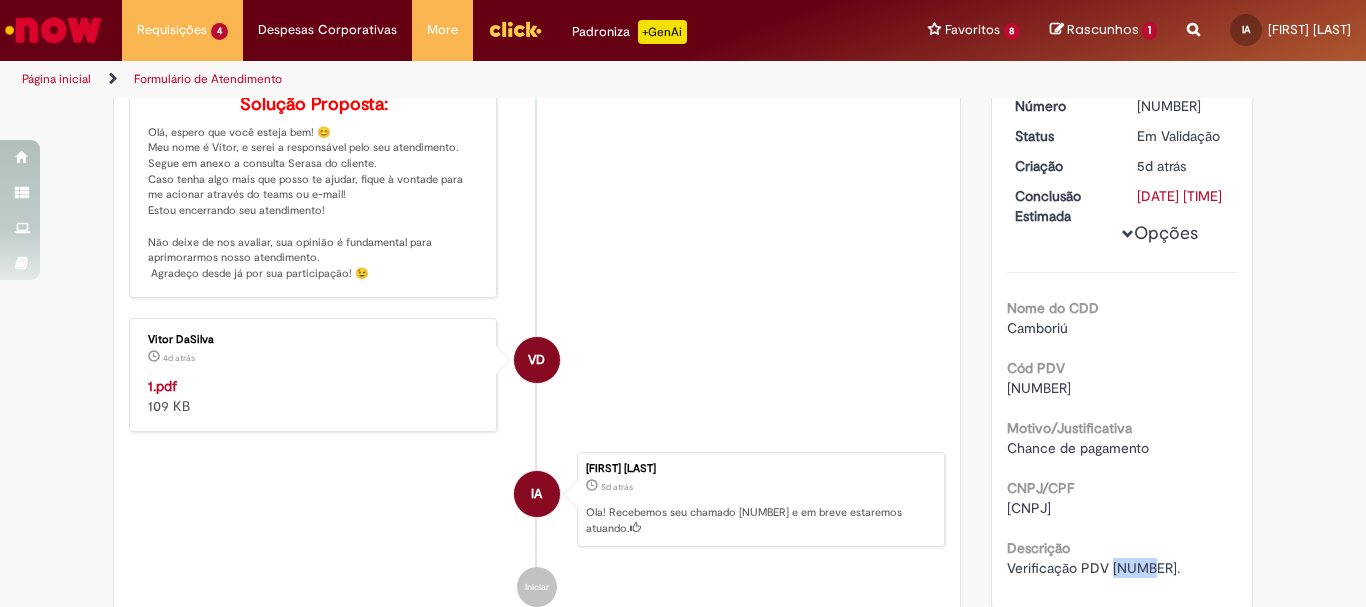 scroll, scrollTop: 0, scrollLeft: 0, axis: both 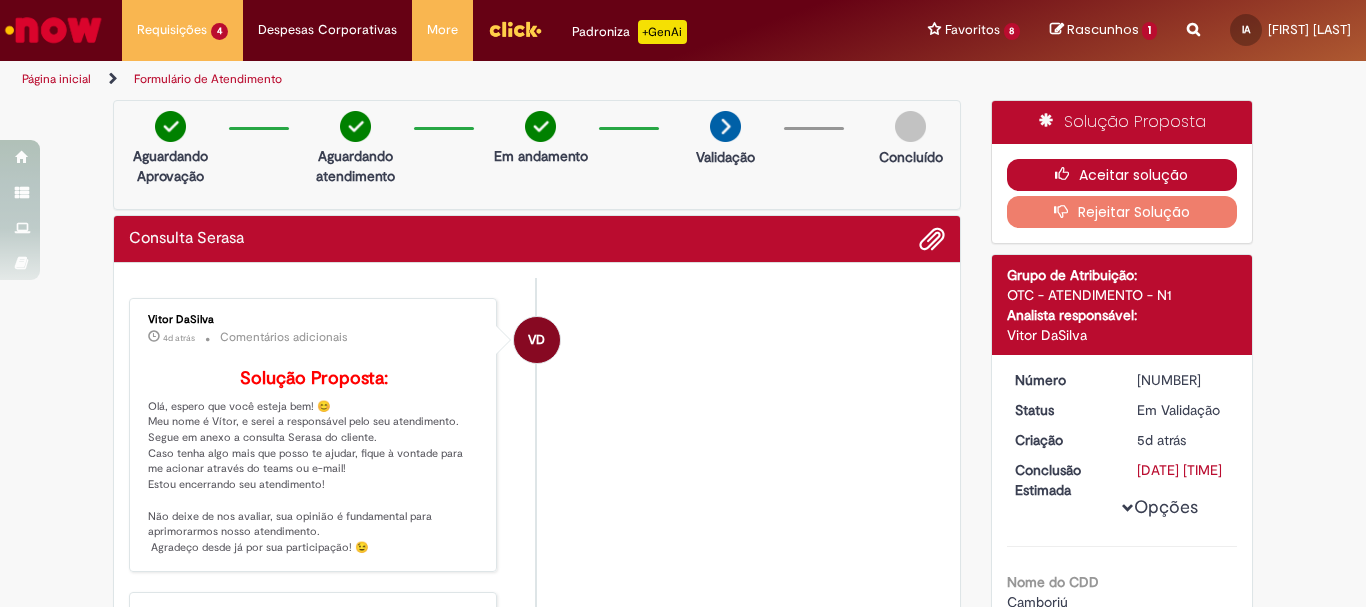 click on "Aceitar solução" at bounding box center [1122, 175] 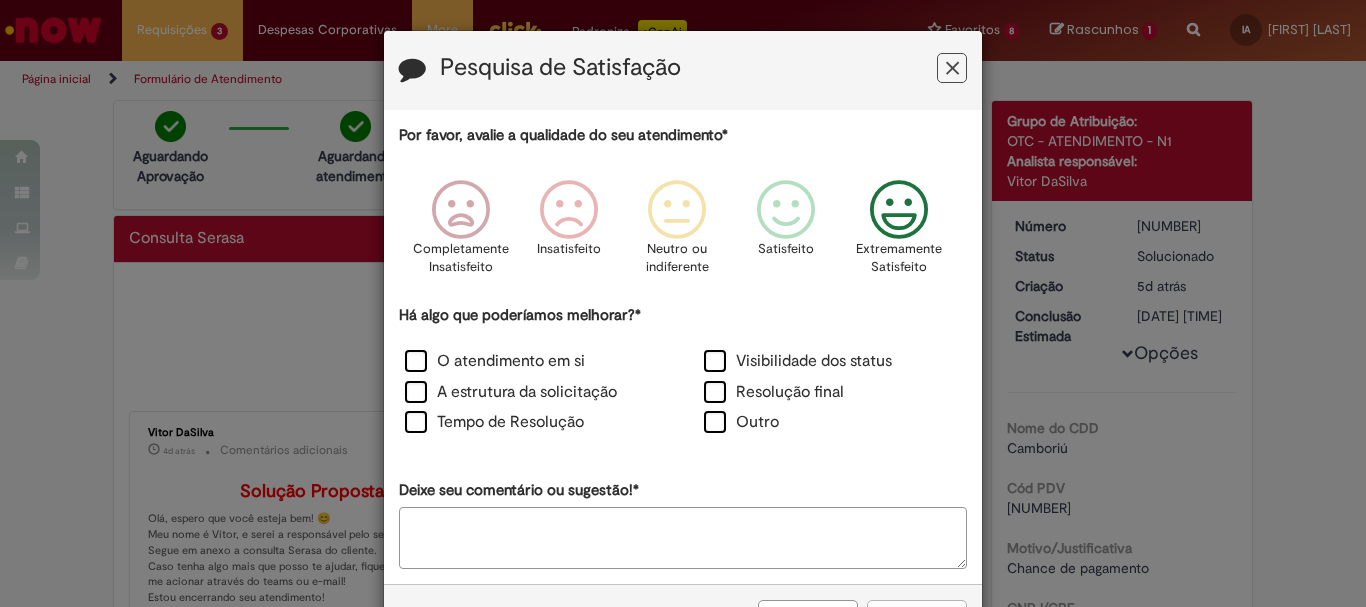 click at bounding box center (899, 210) 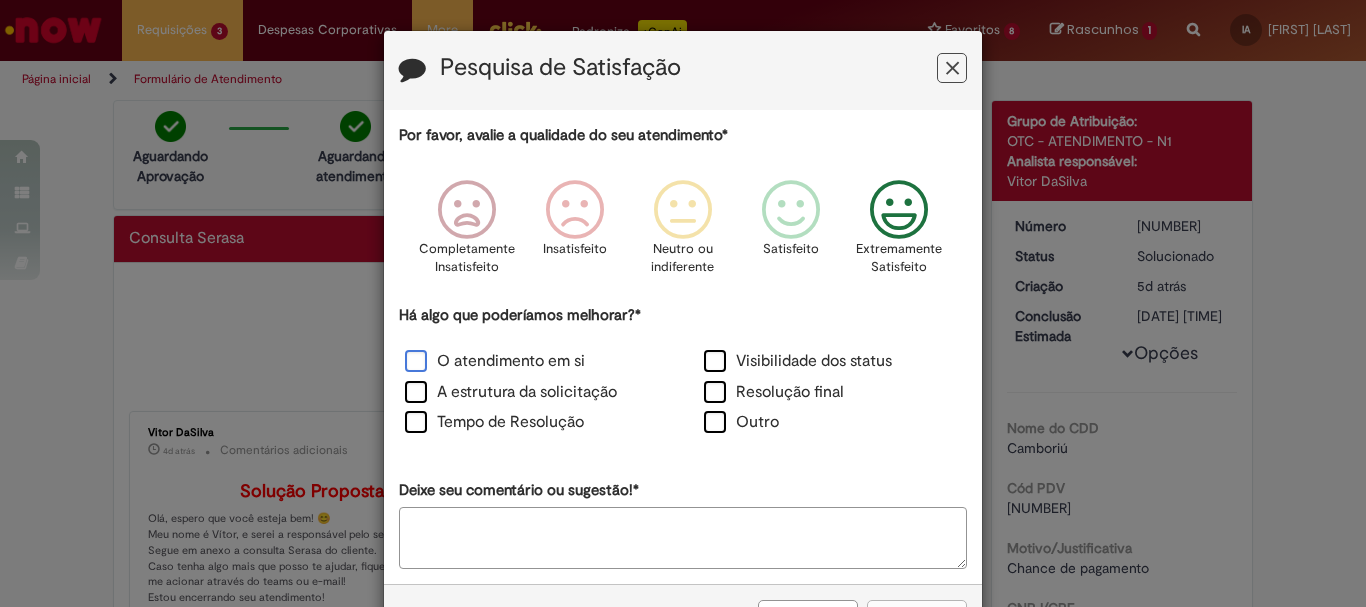 click on "O atendimento em si" at bounding box center (495, 361) 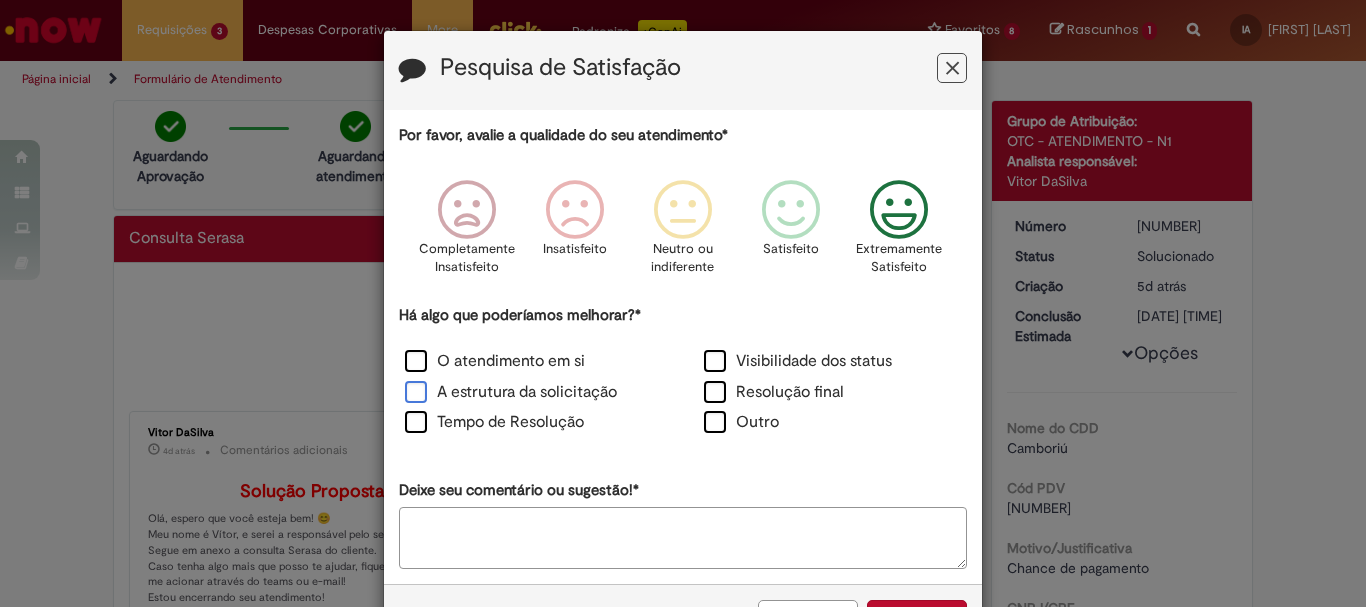 click on "A estrutura da solicitação" at bounding box center [511, 392] 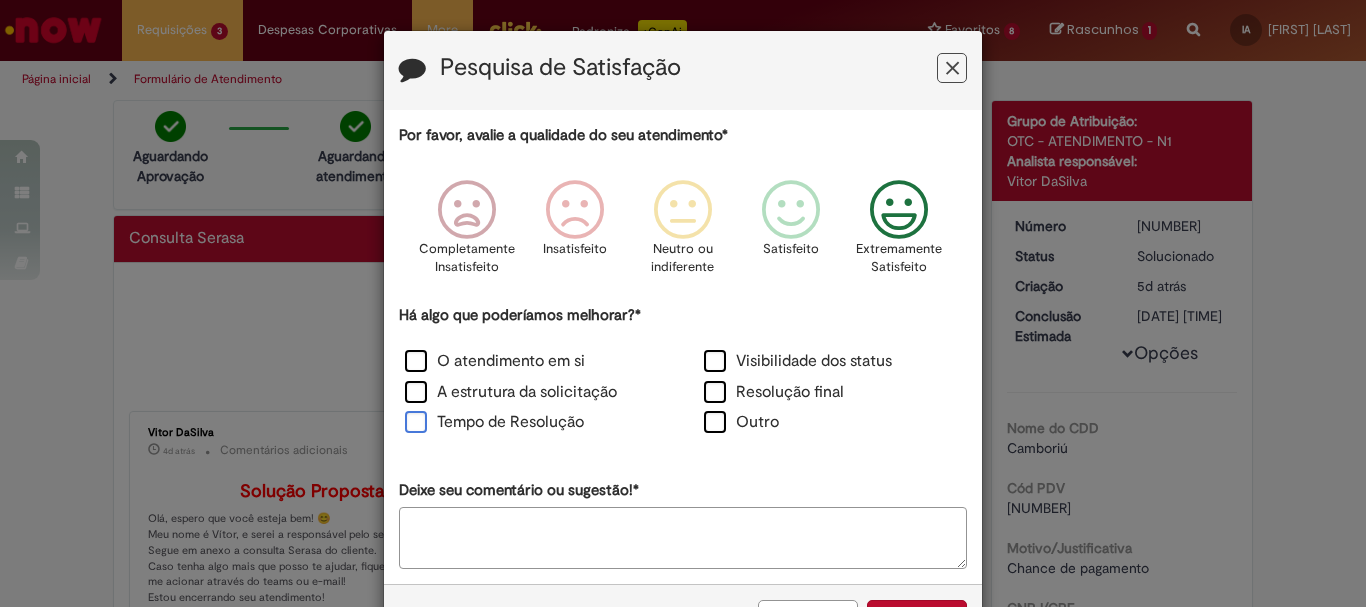 click on "Tempo de Resolução" at bounding box center (494, 422) 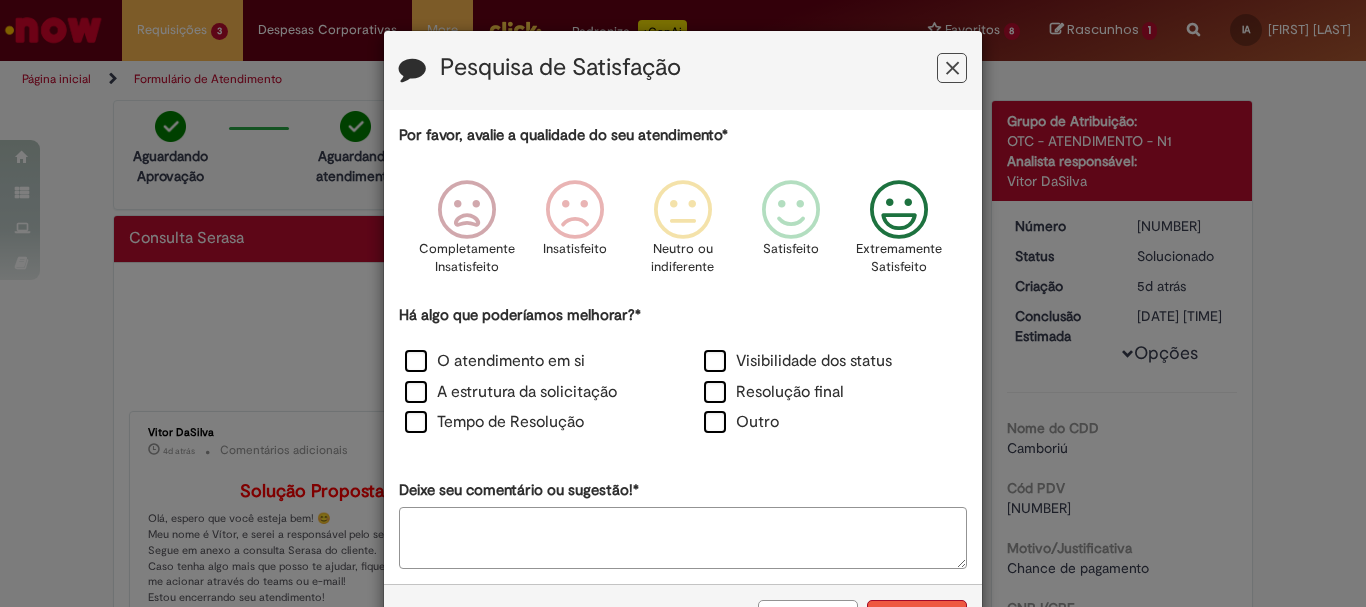 click on "Enviar" at bounding box center (917, 617) 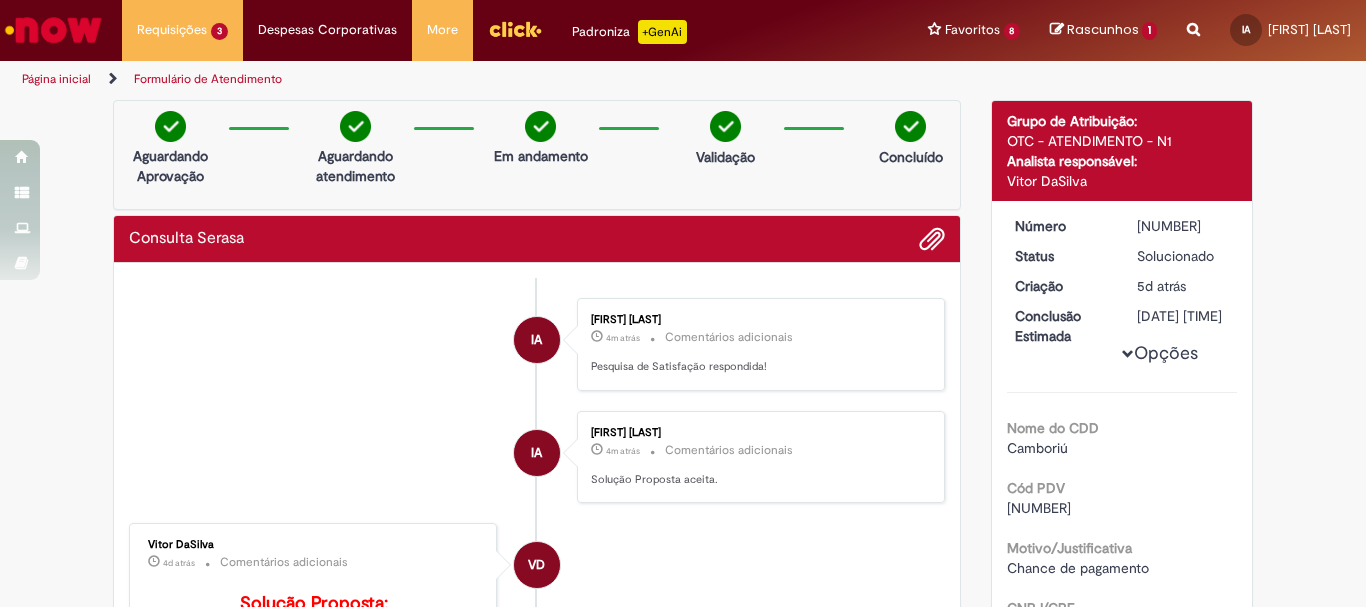 scroll, scrollTop: 300, scrollLeft: 0, axis: vertical 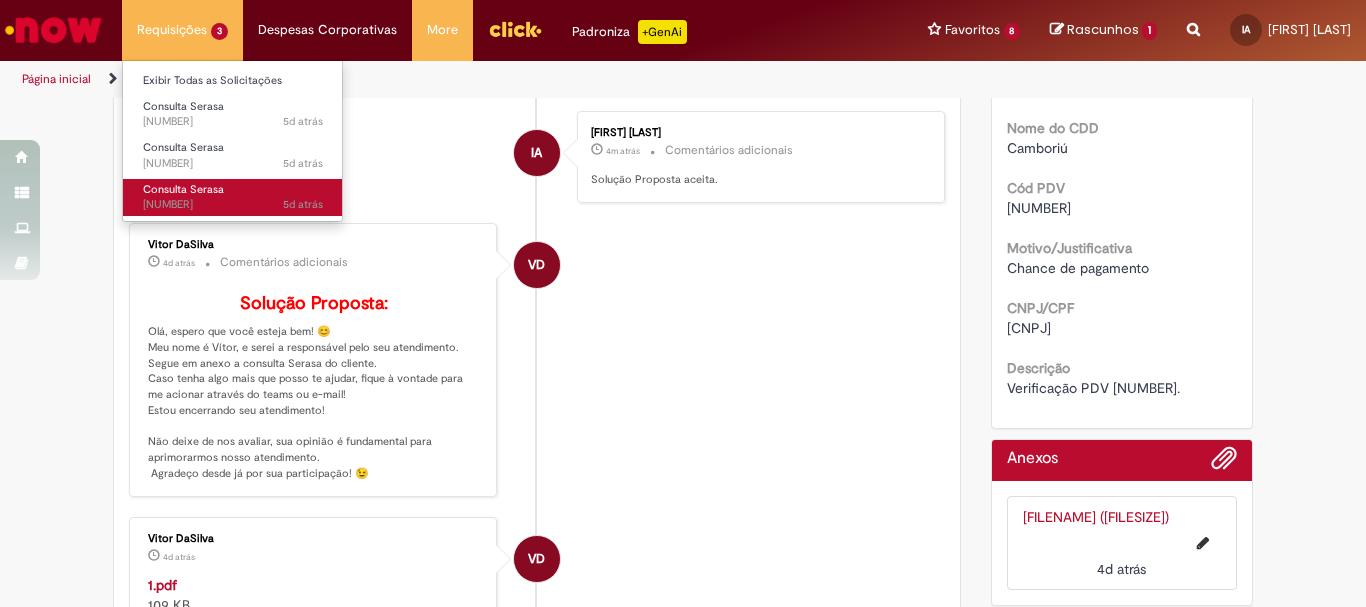 click on "Consulta Serasa" at bounding box center [183, 189] 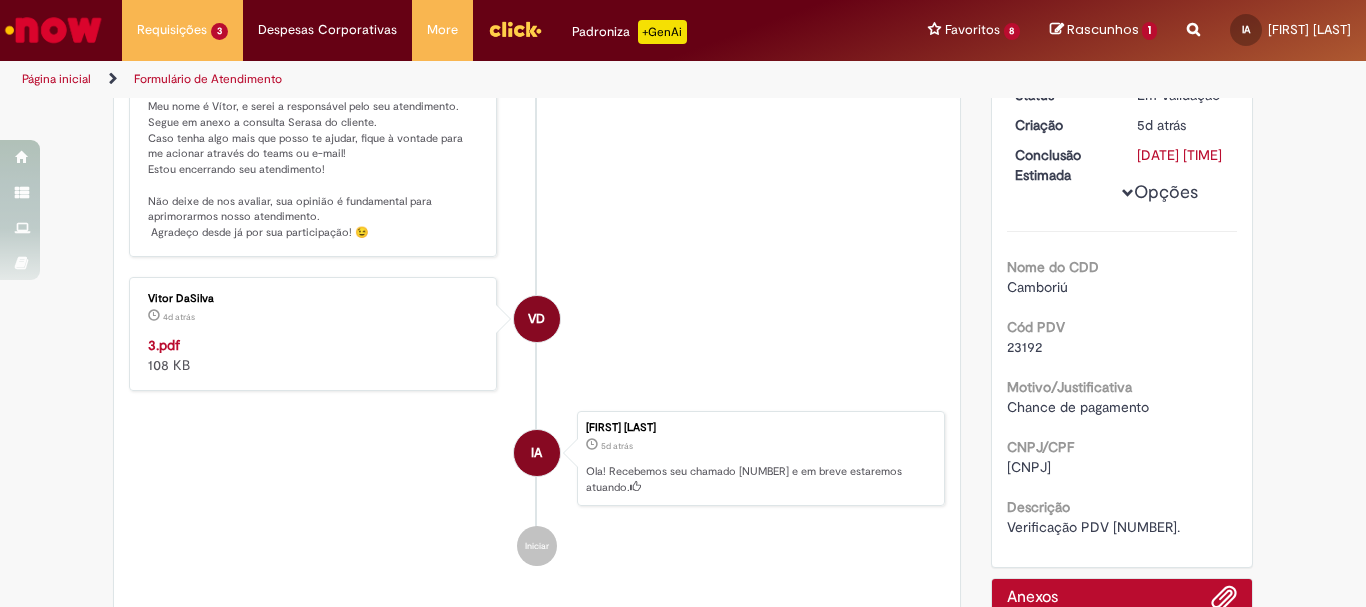 scroll, scrollTop: 415, scrollLeft: 0, axis: vertical 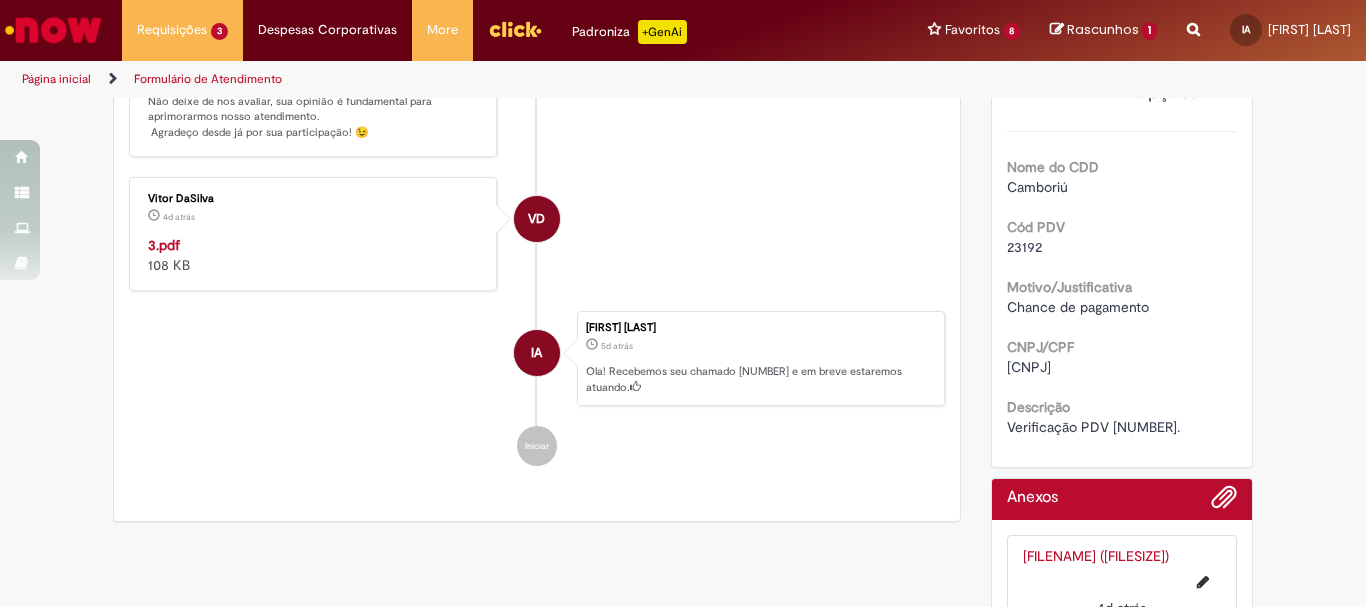 click on "3.pdf (108.4 KB)" at bounding box center [1096, 556] 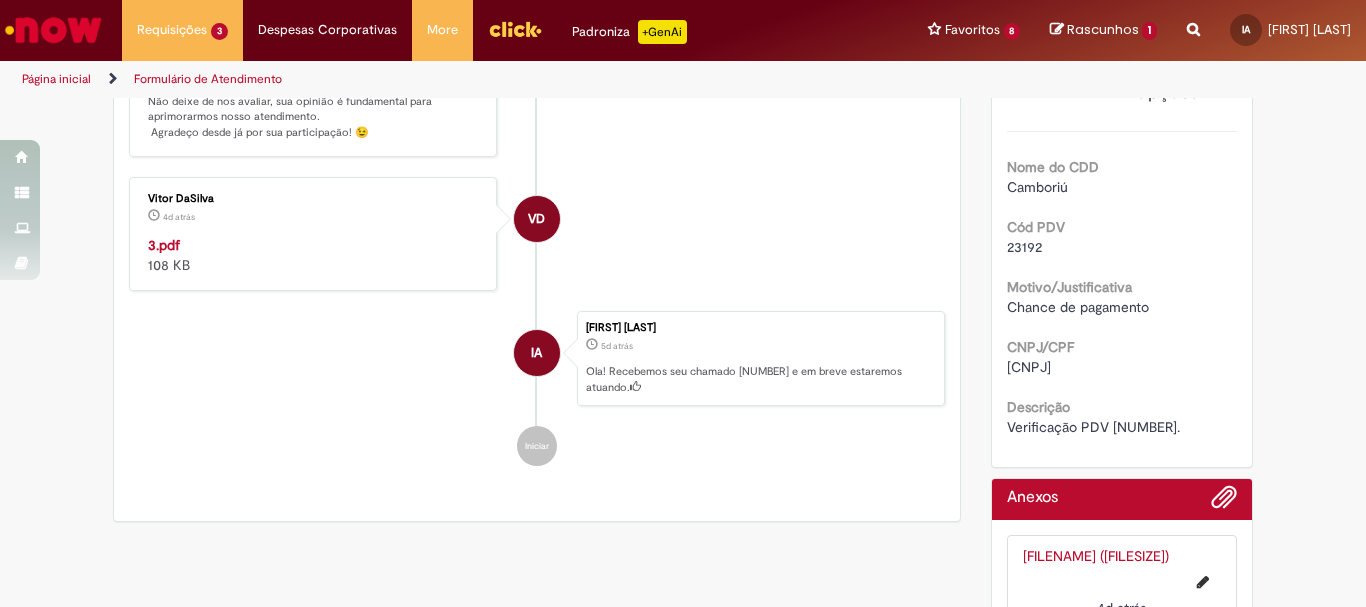 scroll, scrollTop: 574, scrollLeft: 0, axis: vertical 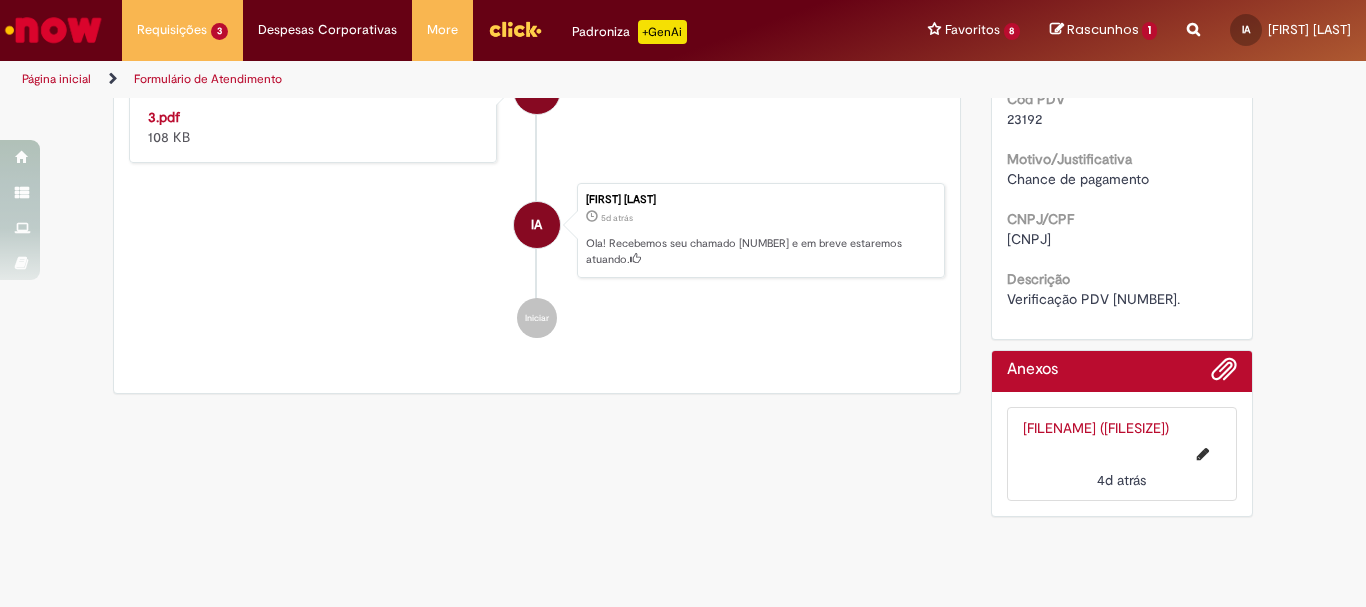 click on "Verificação PDV 23192." at bounding box center (1093, 299) 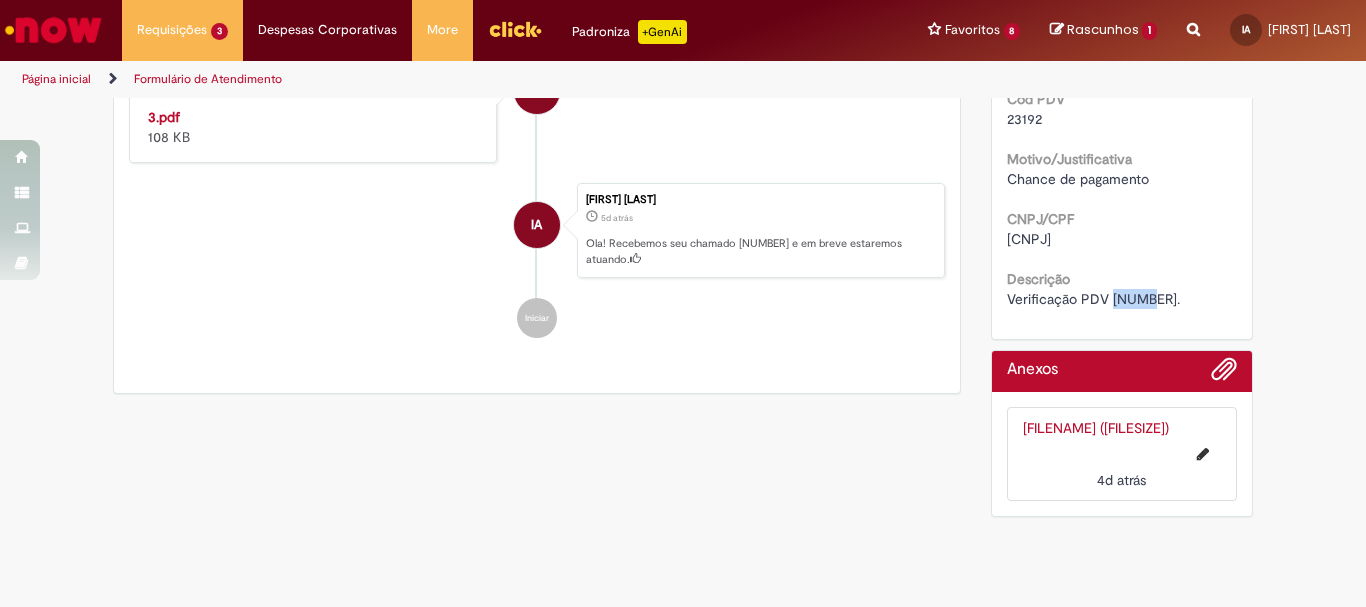 click on "Verificação PDV 23192." at bounding box center [1093, 299] 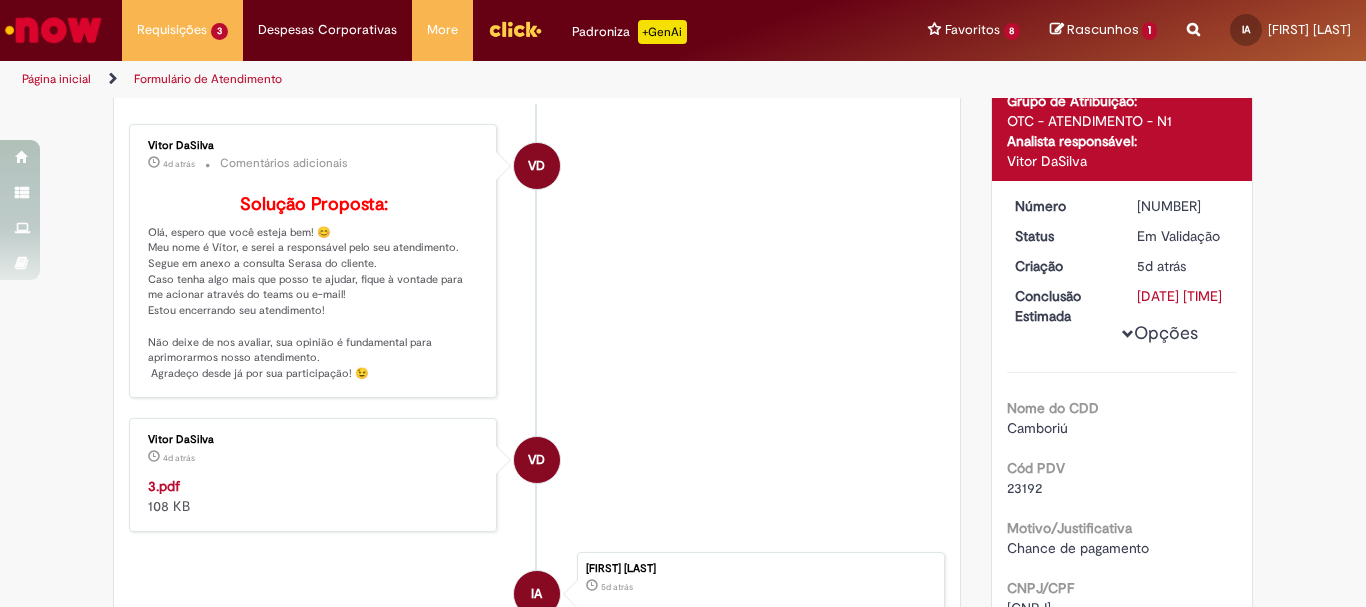 scroll, scrollTop: 0, scrollLeft: 0, axis: both 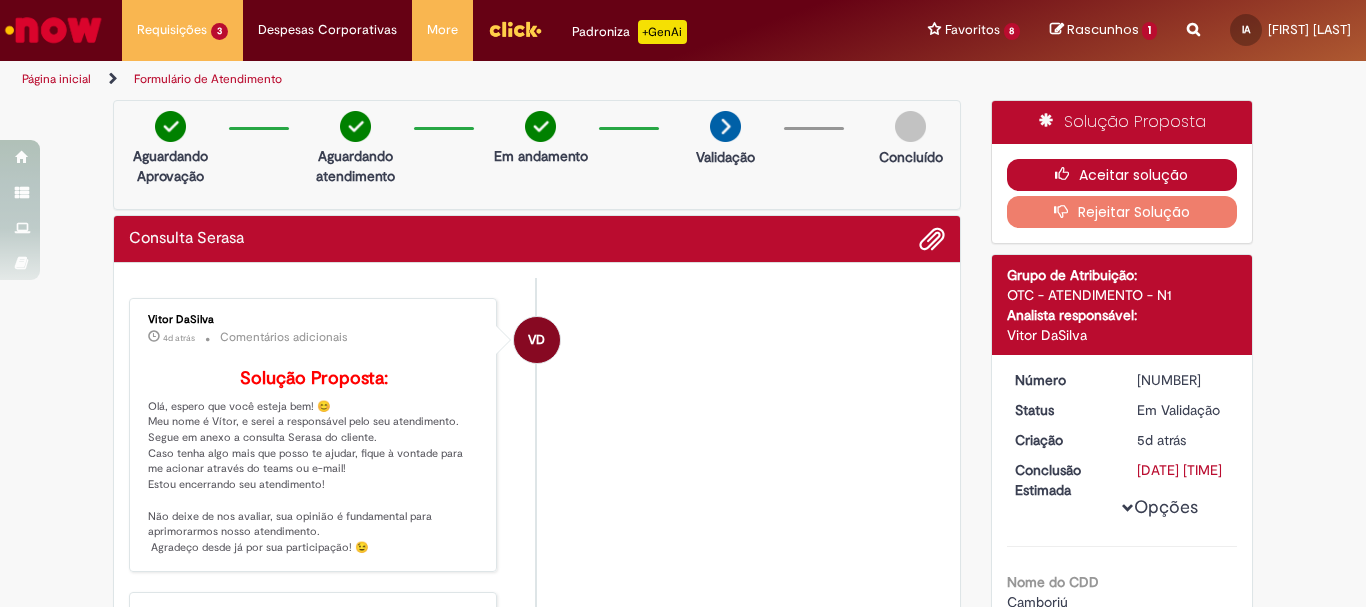 click on "Aceitar solução" at bounding box center (1122, 175) 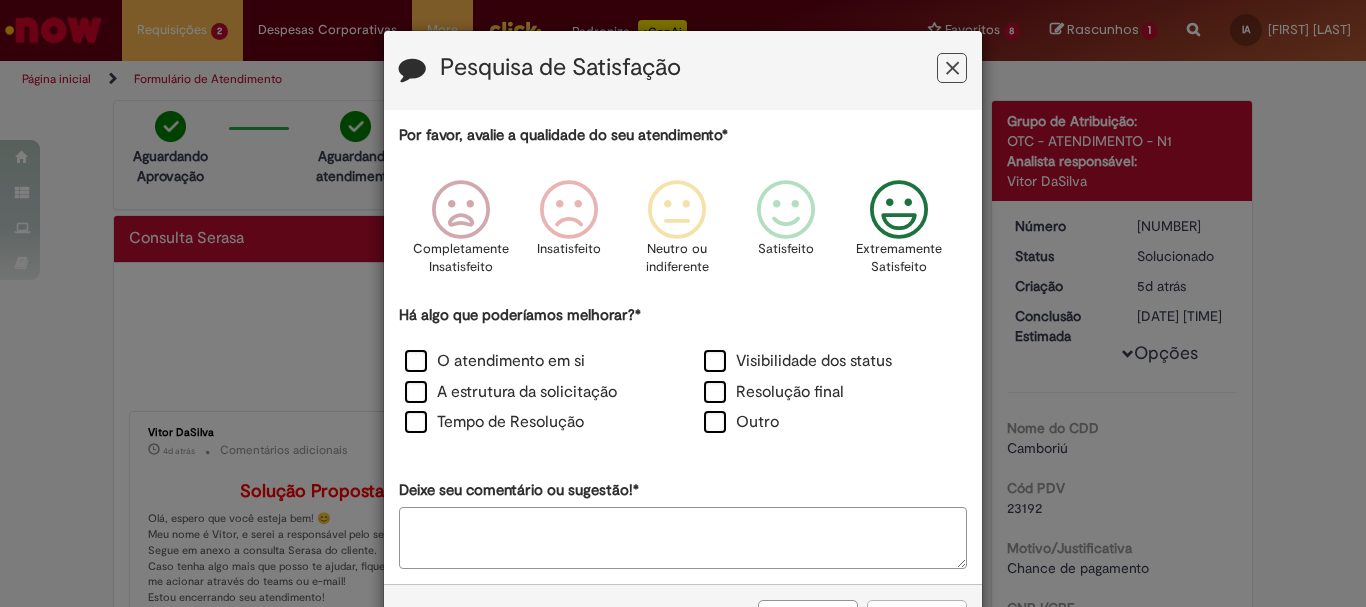click at bounding box center [899, 210] 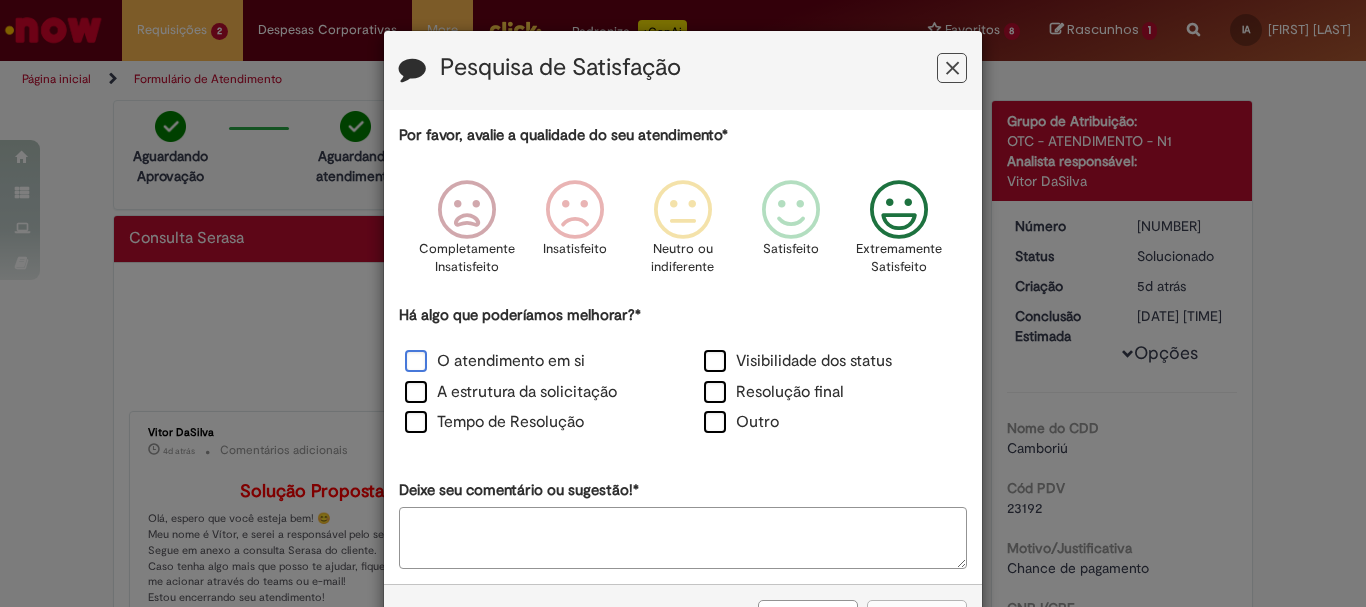 click on "O atendimento em si" at bounding box center [495, 361] 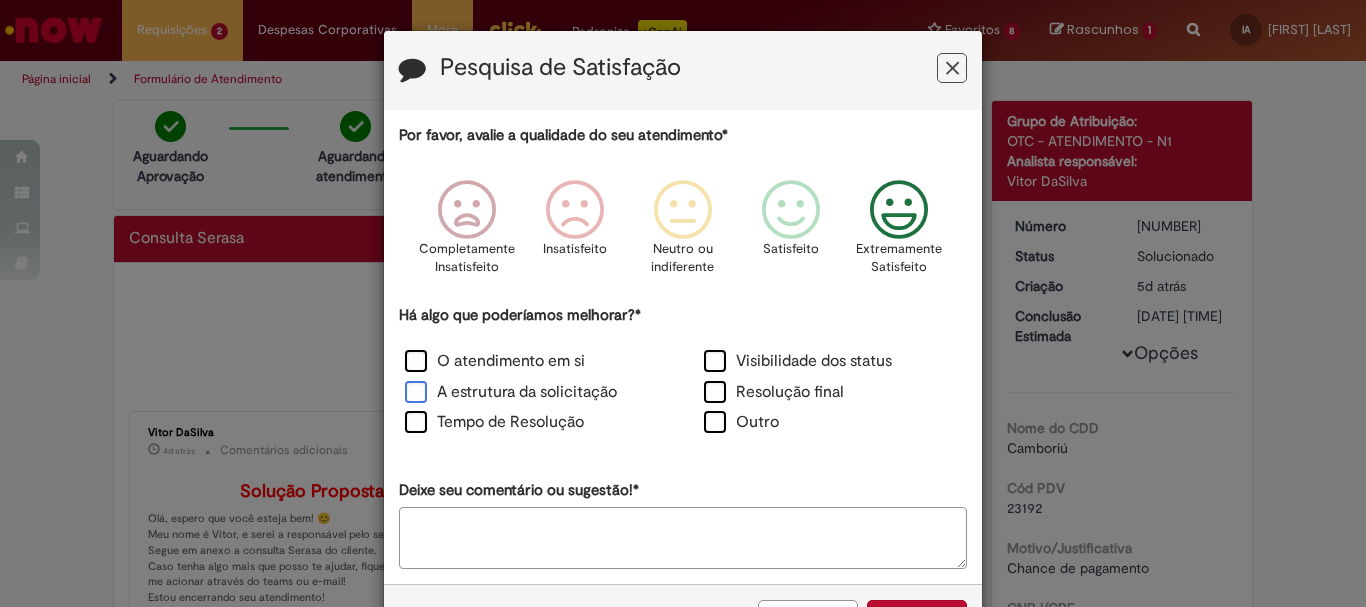 click on "A estrutura da solicitação" at bounding box center [511, 392] 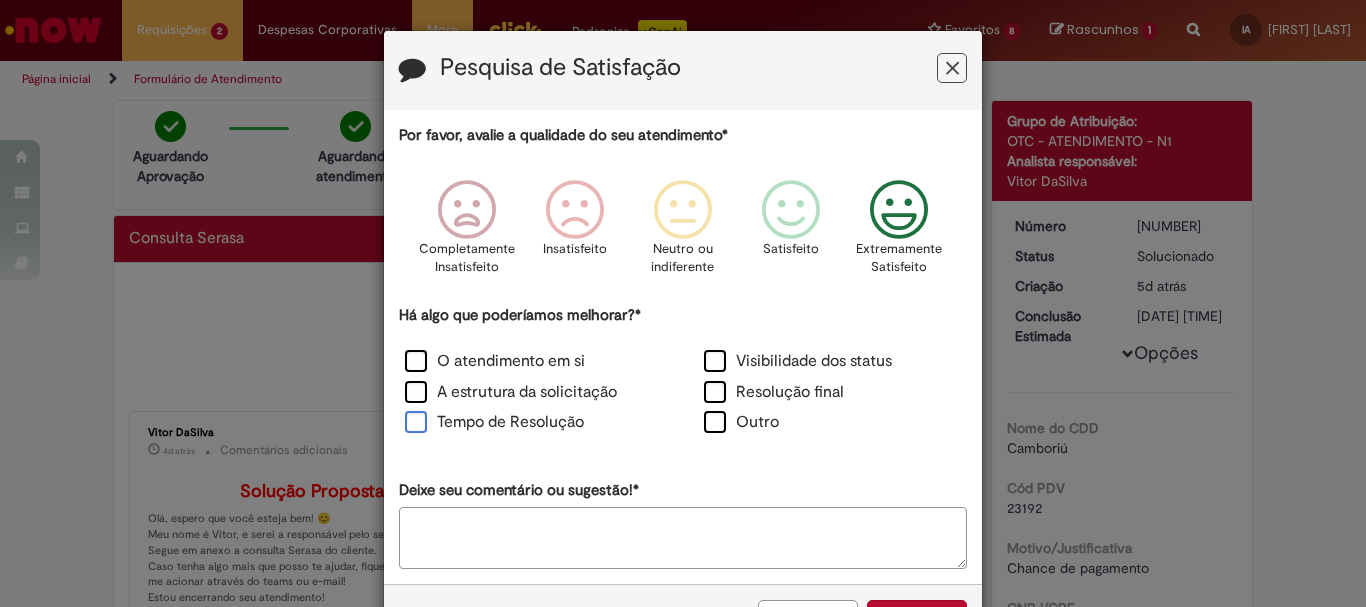 click on "Tempo de Resolução" at bounding box center [494, 422] 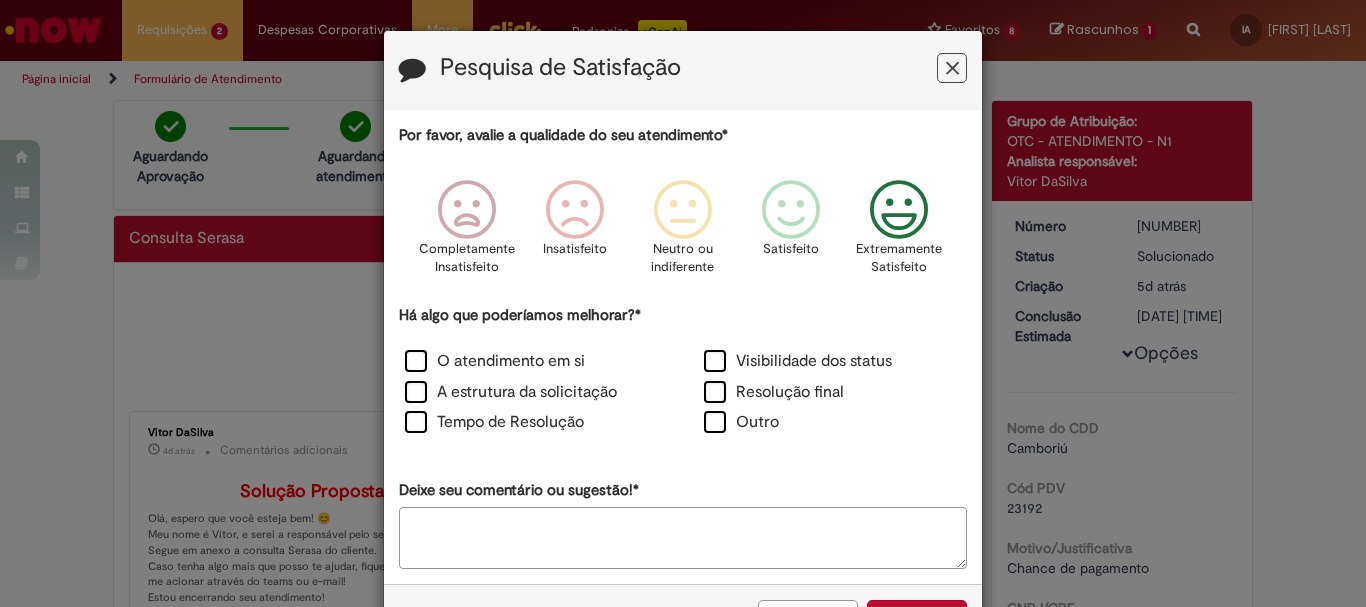 scroll, scrollTop: 73, scrollLeft: 0, axis: vertical 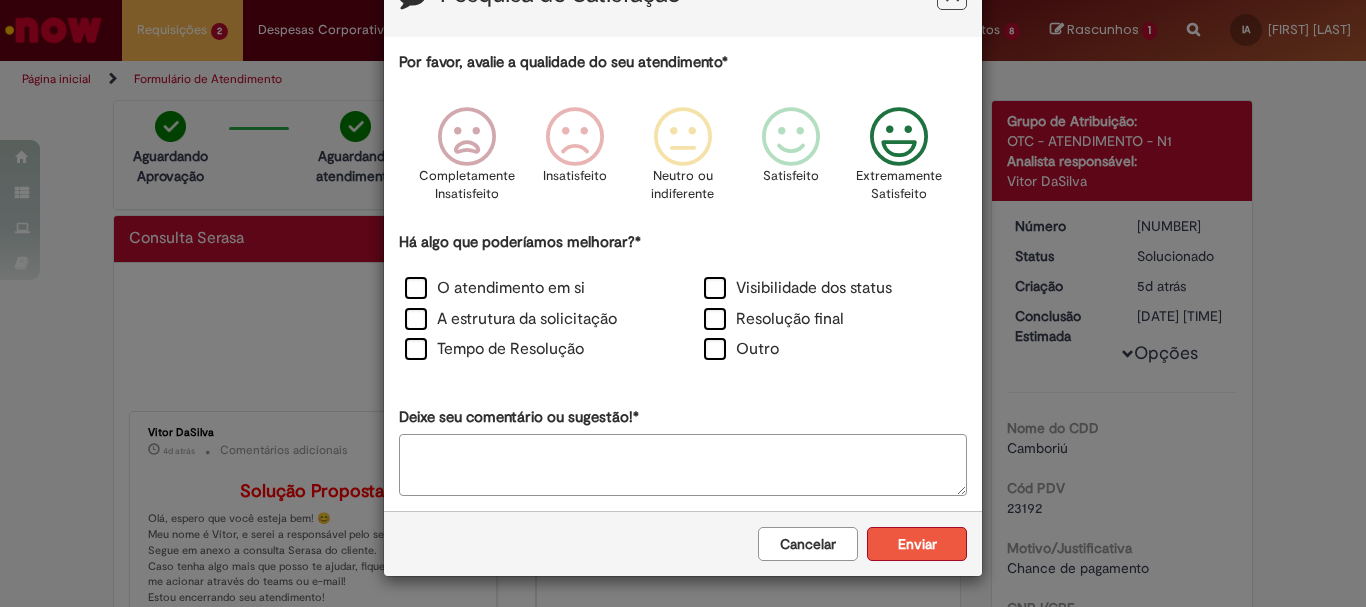 click on "Enviar" at bounding box center (917, 544) 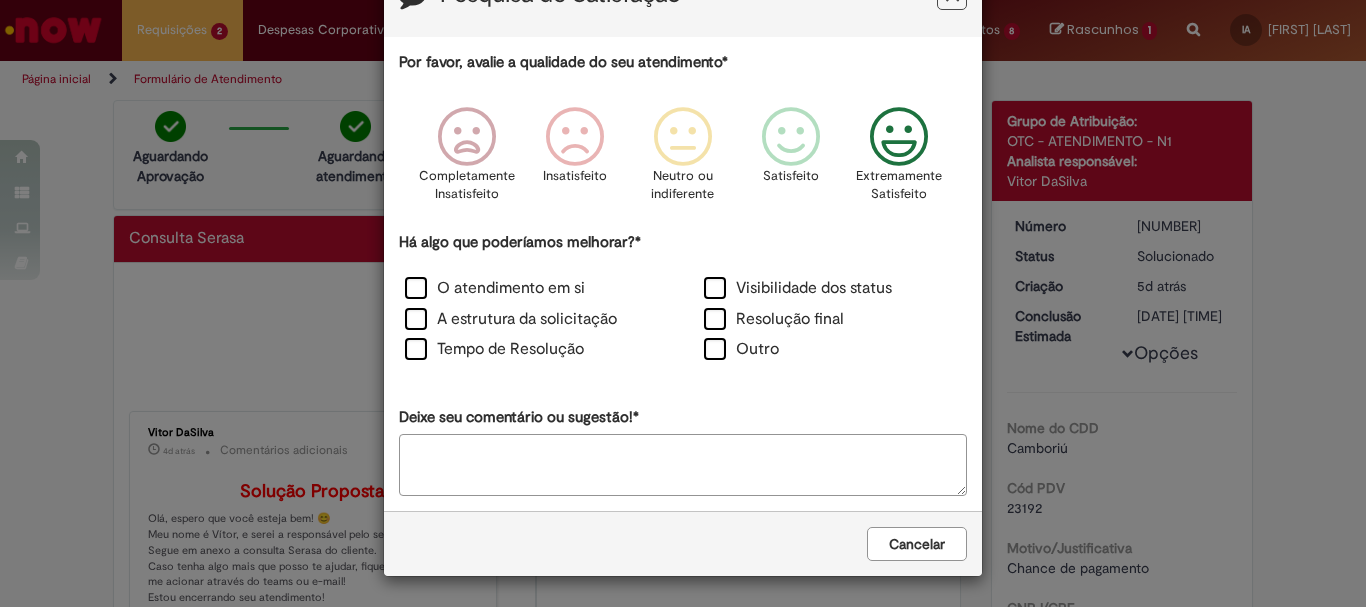 scroll, scrollTop: 0, scrollLeft: 0, axis: both 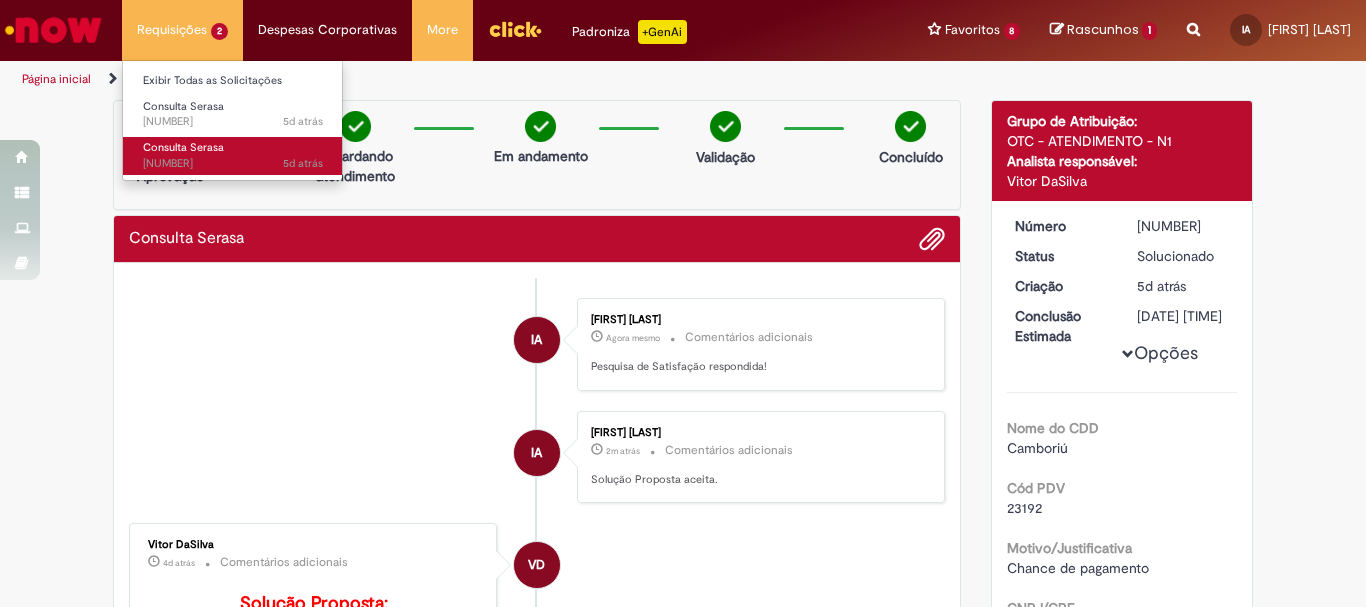 click on "Consulta Serasa" at bounding box center [183, 147] 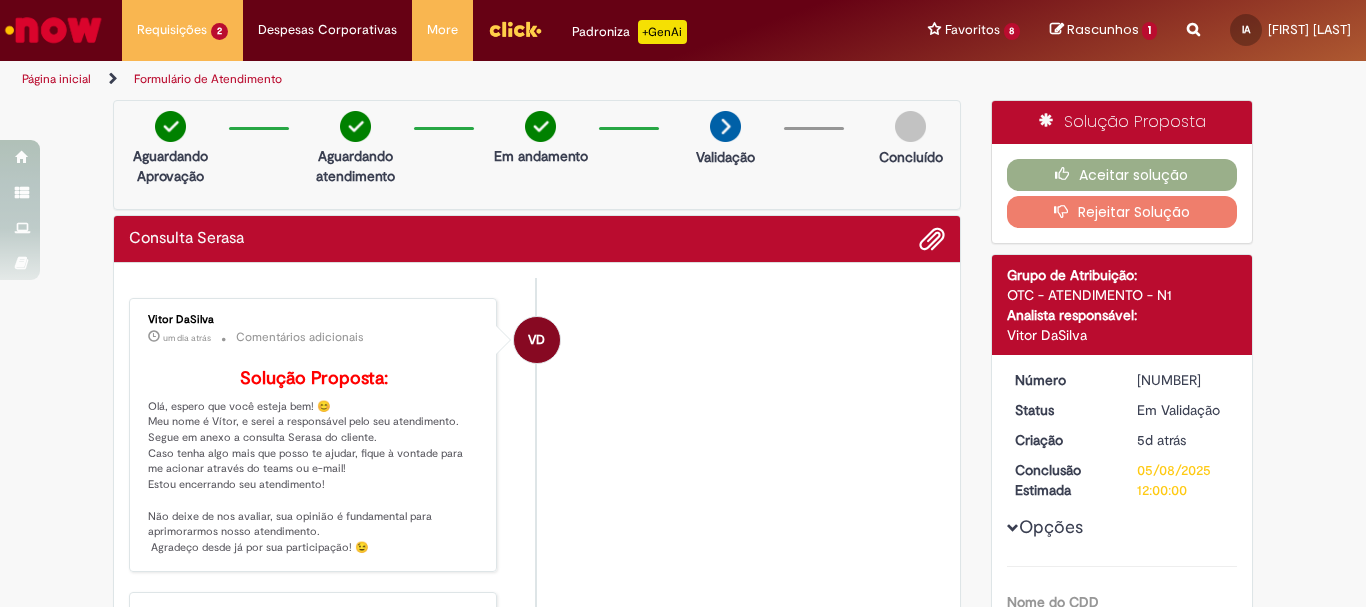 scroll, scrollTop: 400, scrollLeft: 0, axis: vertical 